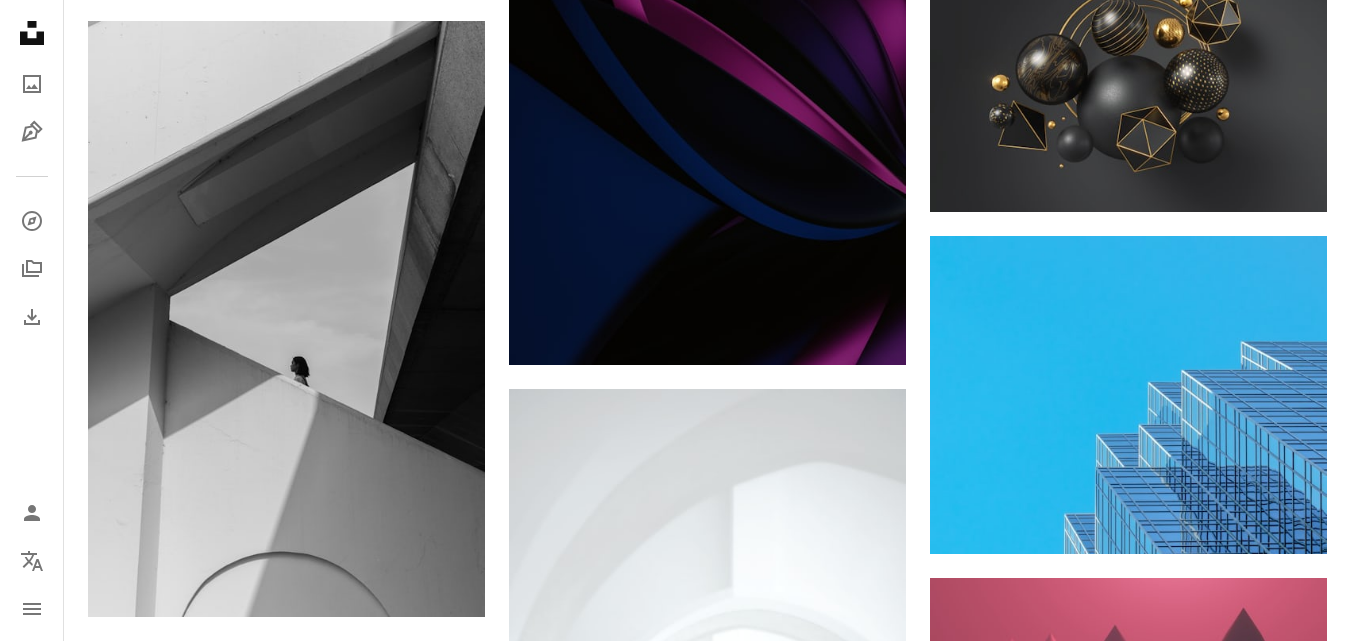 scroll, scrollTop: 12109, scrollLeft: 0, axis: vertical 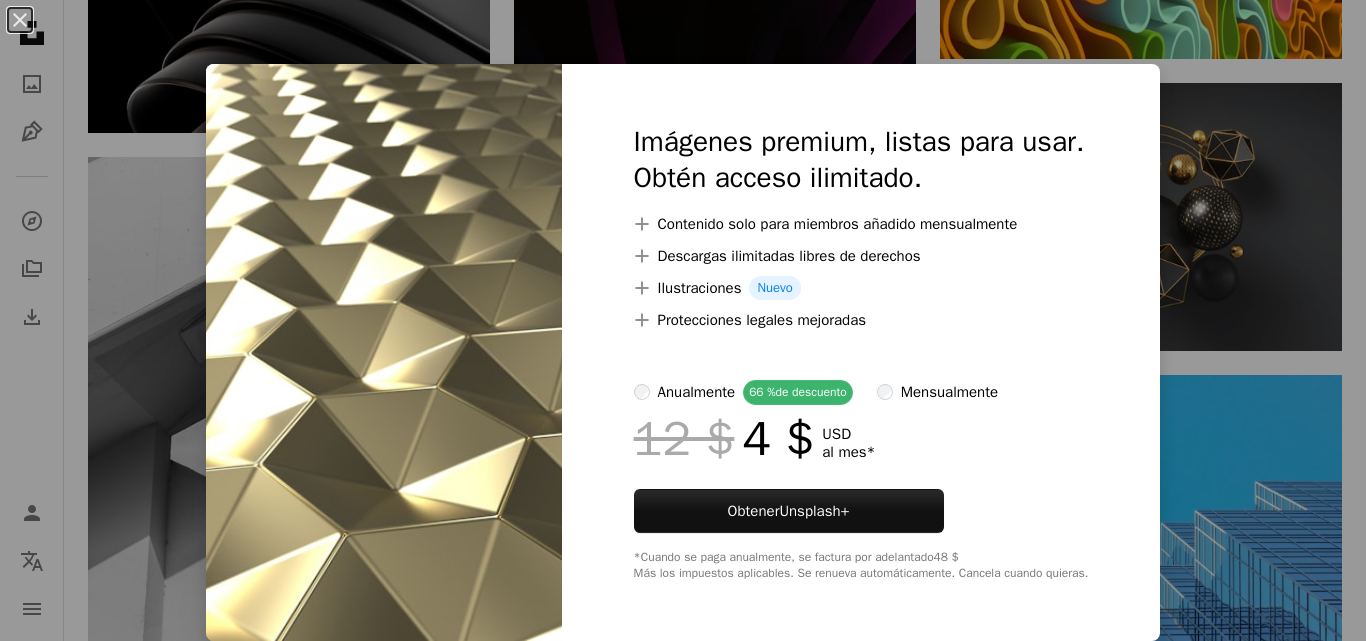 click at bounding box center [384, 352] 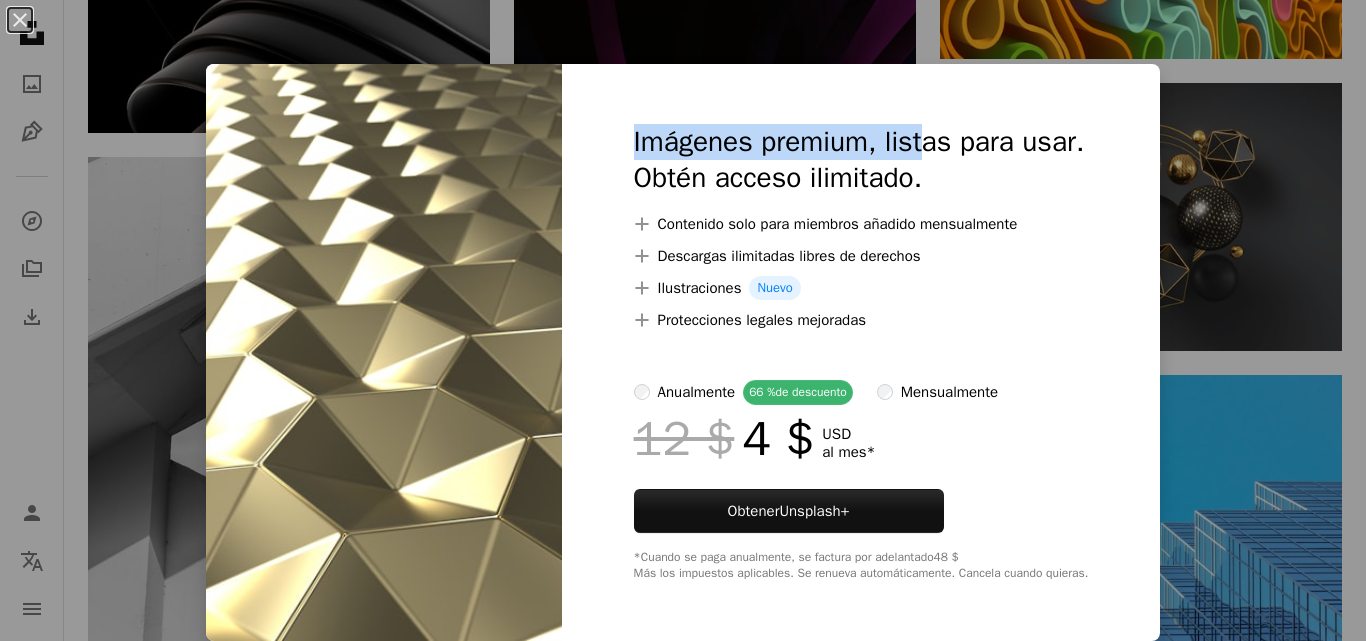 drag, startPoint x: 932, startPoint y: 98, endPoint x: 551, endPoint y: 115, distance: 381.3791 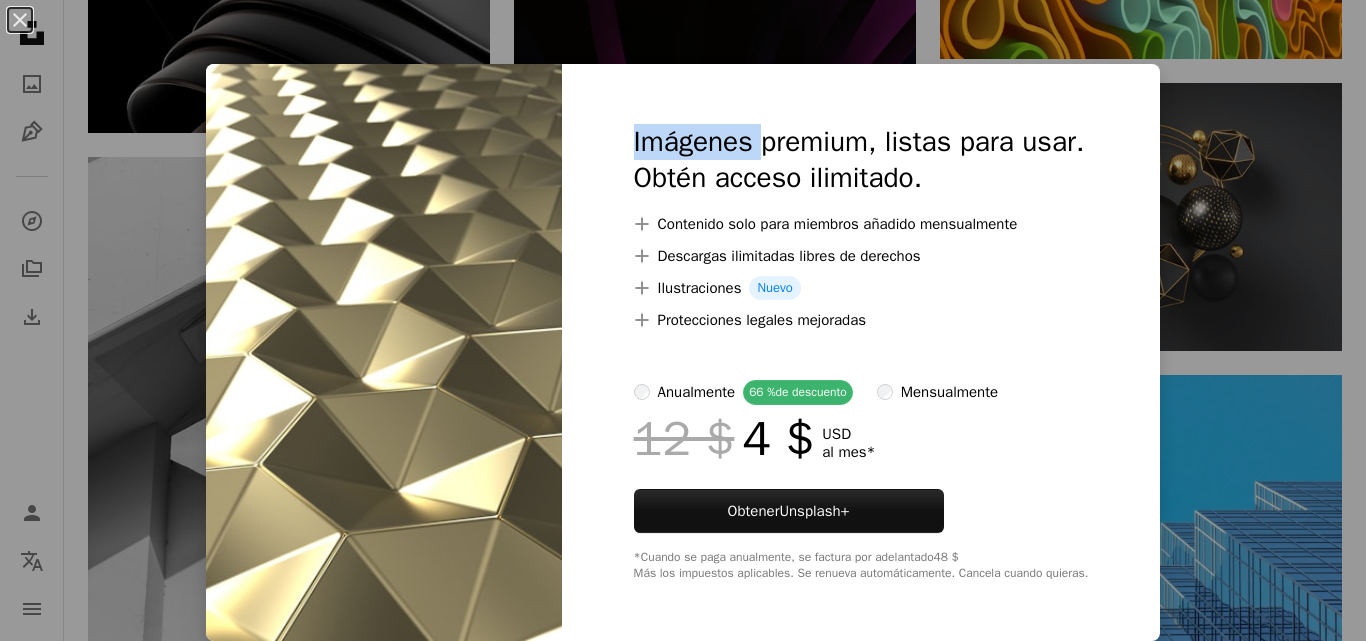 click on "Imágenes premium, listas para usar. Obtén acceso ilimitado. A plus sign Contenido solo para miembros añadido mensualmente A plus sign Descargas ilimitadas libres de derechos A plus sign Ilustraciones  Nuevo A plus sign Protecciones legales mejoradas anualmente 66 %  de descuento mensualmente 12 $   4 $ USD al mes * Obtener  Unsplash+ *Cuando se paga anualmente, se factura por adelantado  48 $ Más los impuestos aplicables. Se renueva automáticamente. Cancela cuando quieras." at bounding box center [861, 352] 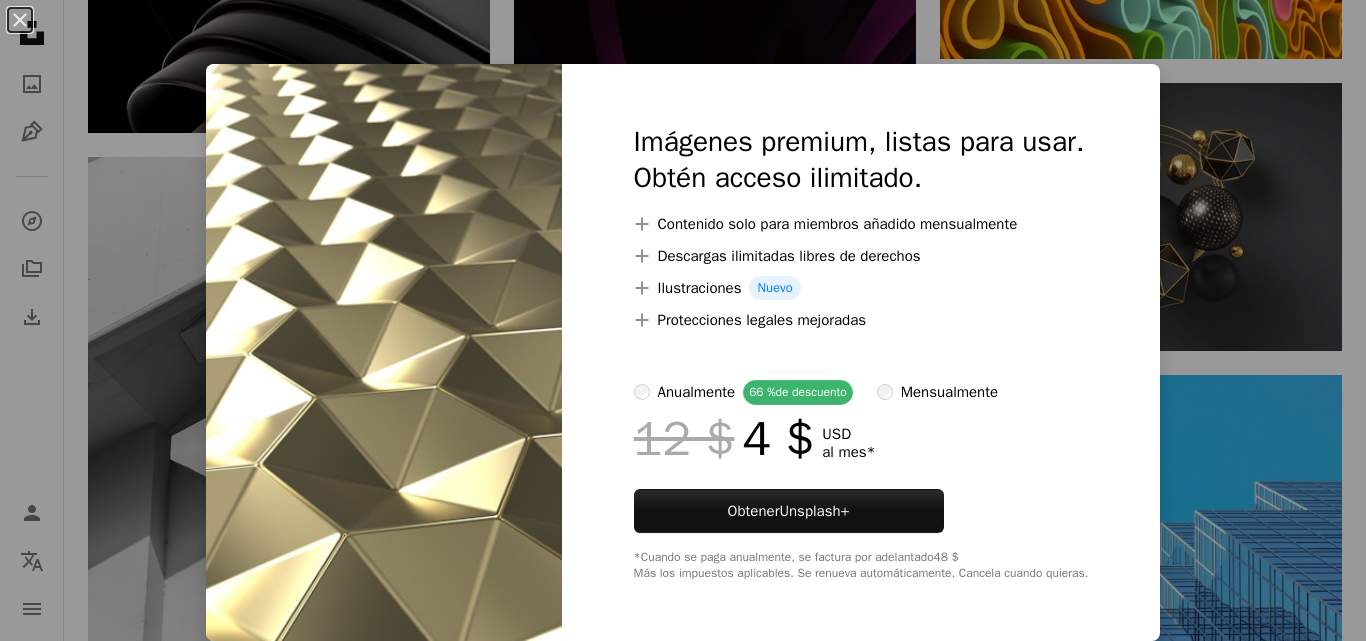 click on "An X shape Imágenes premium, listas para usar. Obtén acceso ilimitado. A plus sign Contenido solo para miembros añadido mensualmente A plus sign Descargas ilimitadas libres de derechos A plus sign Ilustraciones  Nuevo A plus sign Protecciones legales mejoradas anualmente 66 %  de descuento mensualmente 12 $   4 $ USD al mes * Obtener  Unsplash+ *Cuando se paga anualmente, se factura por adelantado  48 $ Más los impuestos aplicables. Se renueva automáticamente. Cancela cuando quieras." at bounding box center (683, 320) 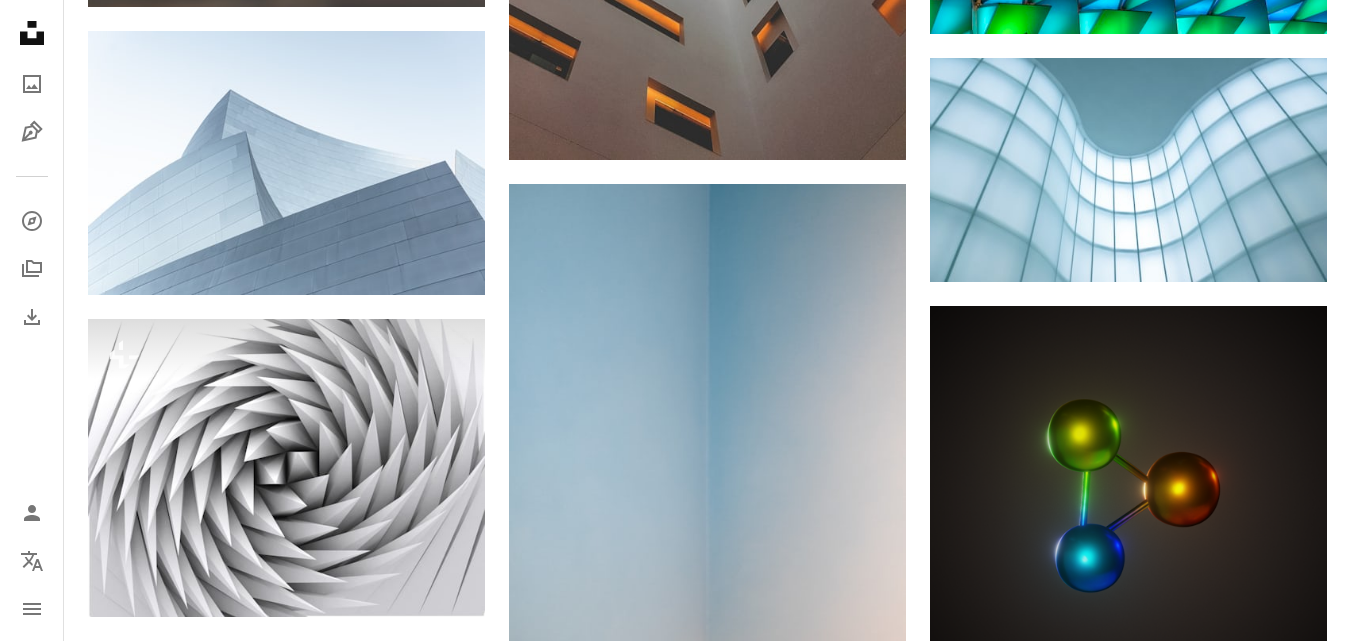 scroll, scrollTop: 13809, scrollLeft: 0, axis: vertical 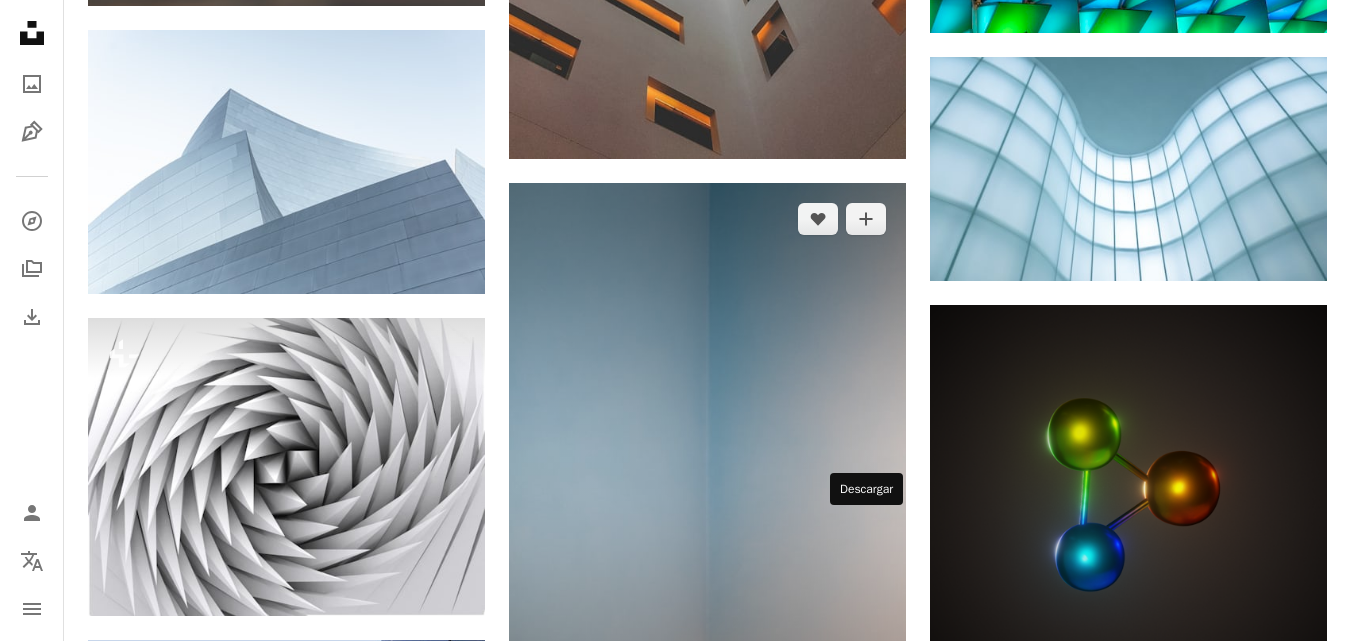 click on "Arrow pointing down" 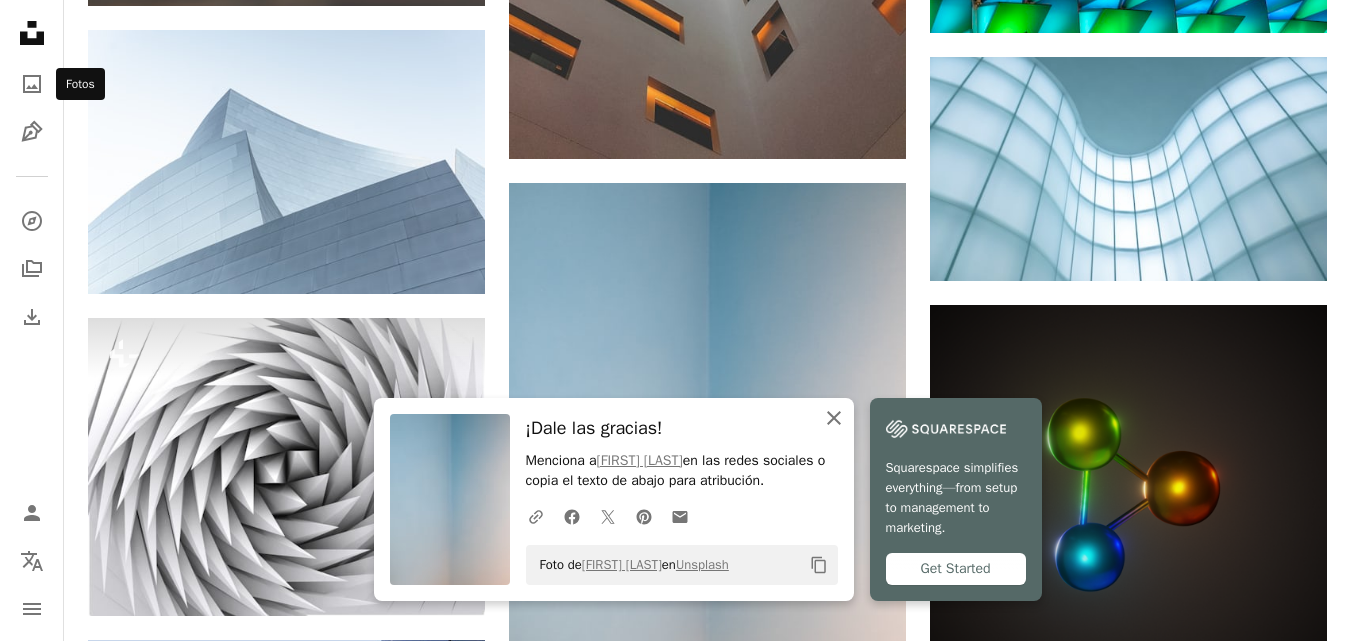 click 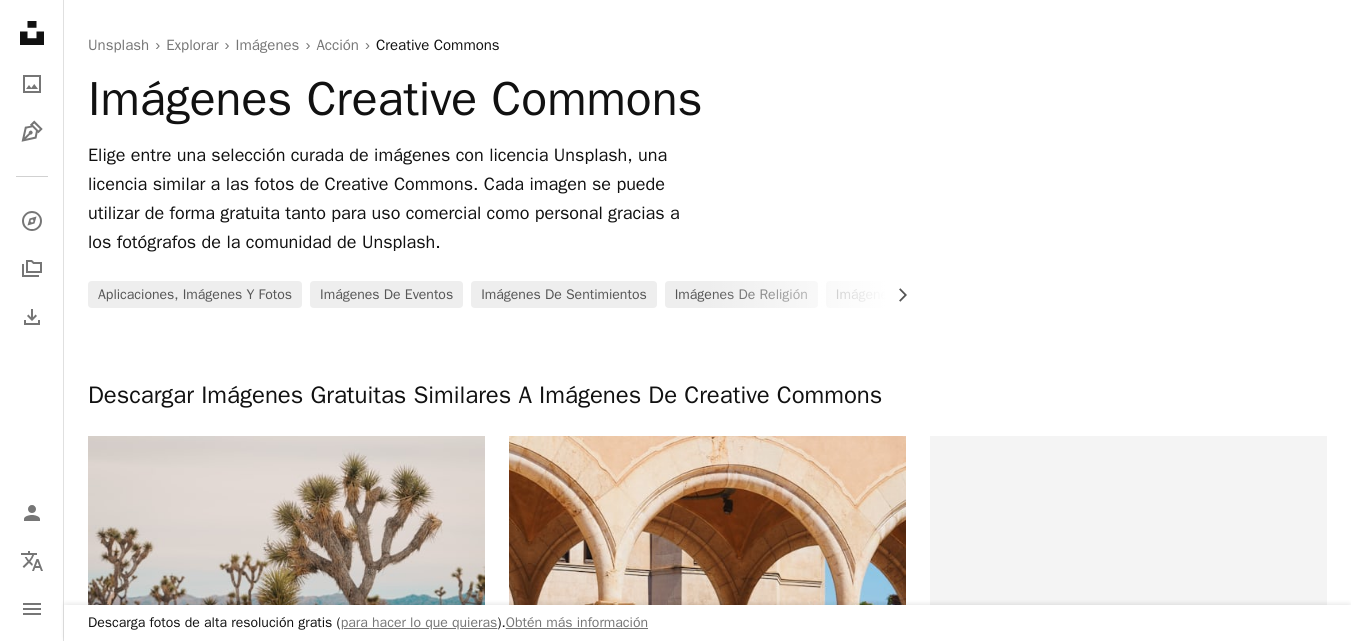 scroll, scrollTop: 0, scrollLeft: 0, axis: both 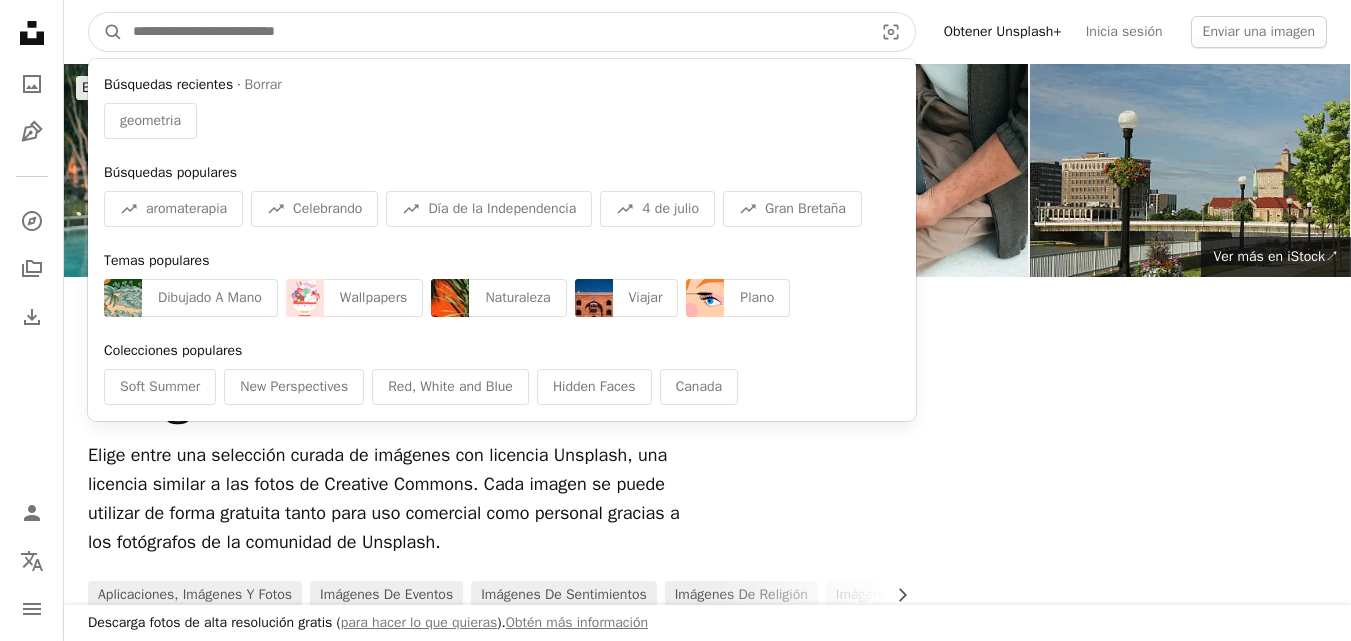 click at bounding box center [495, 32] 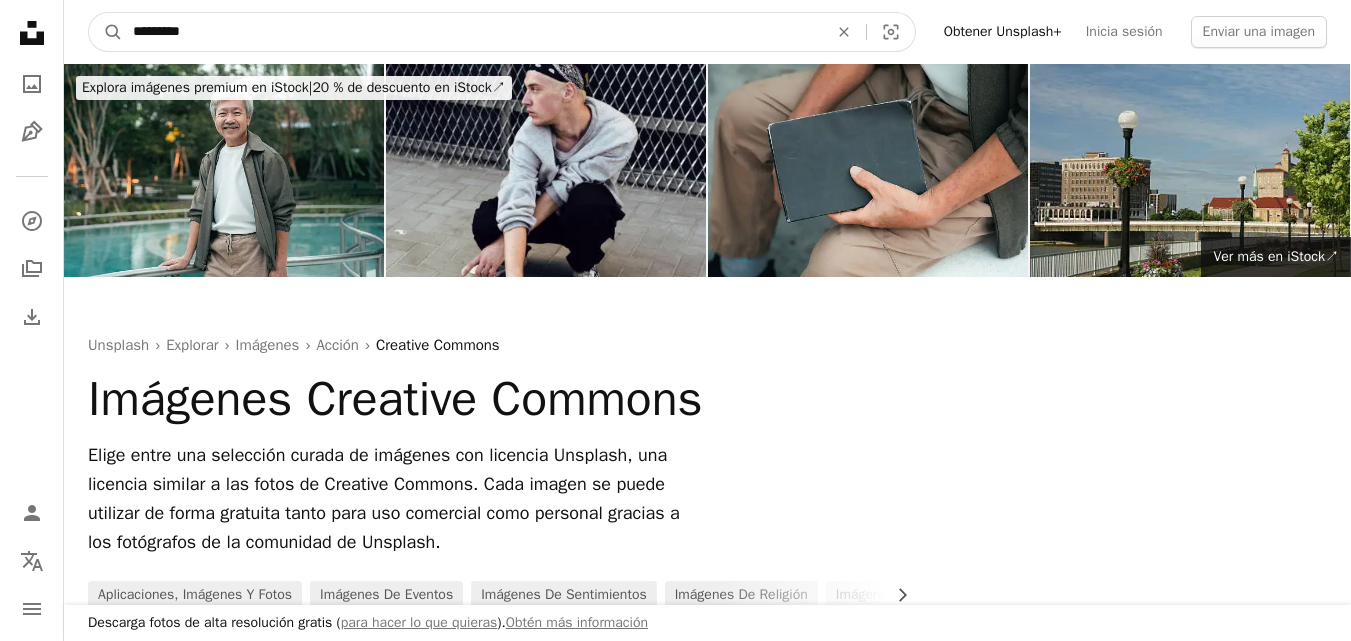 type on "*********" 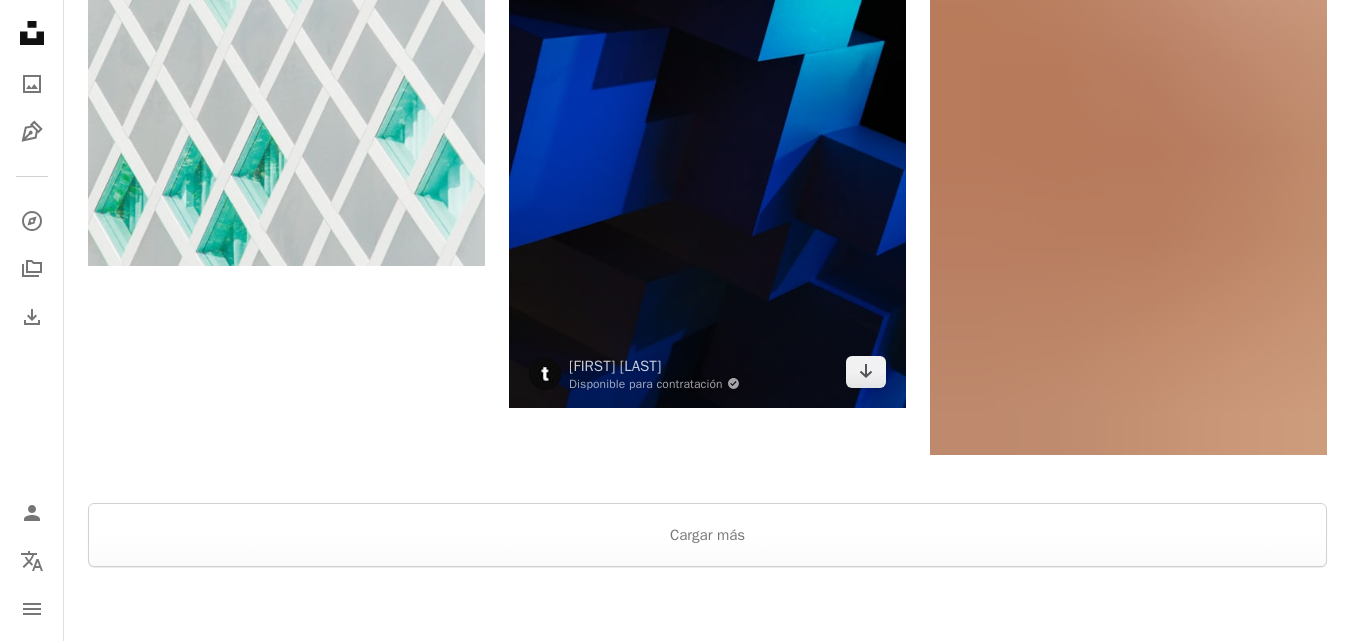 scroll, scrollTop: 3809, scrollLeft: 0, axis: vertical 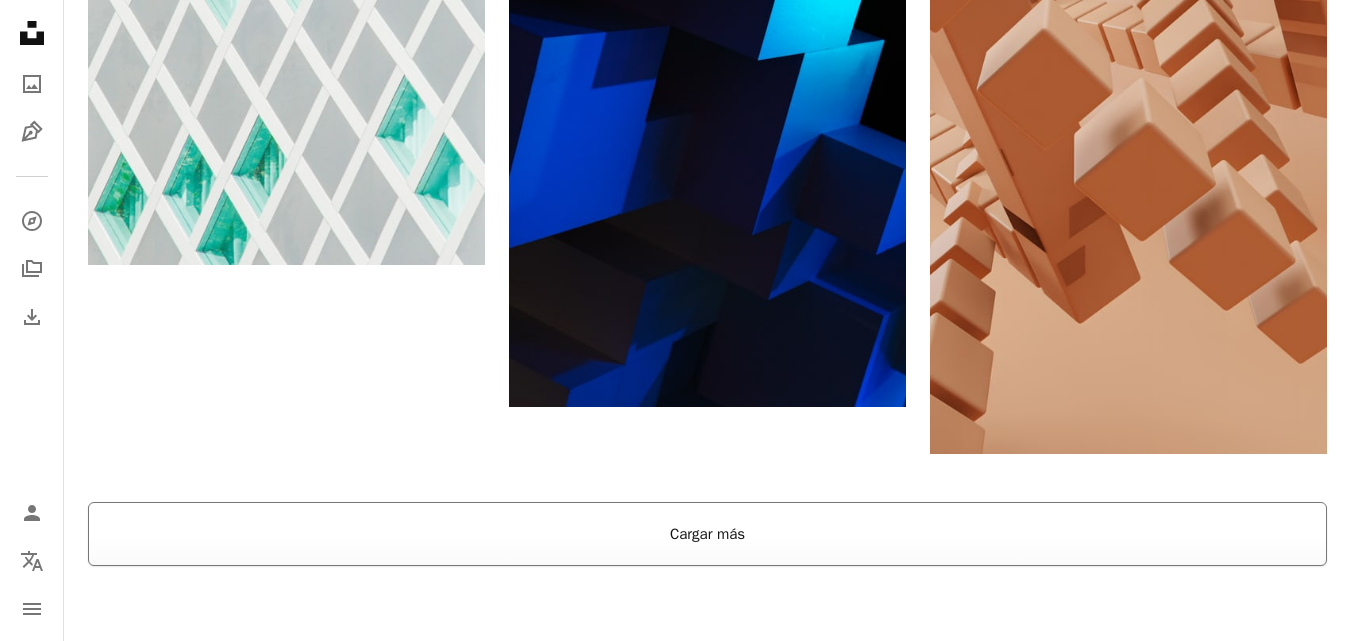 click on "Cargar más" at bounding box center [707, 534] 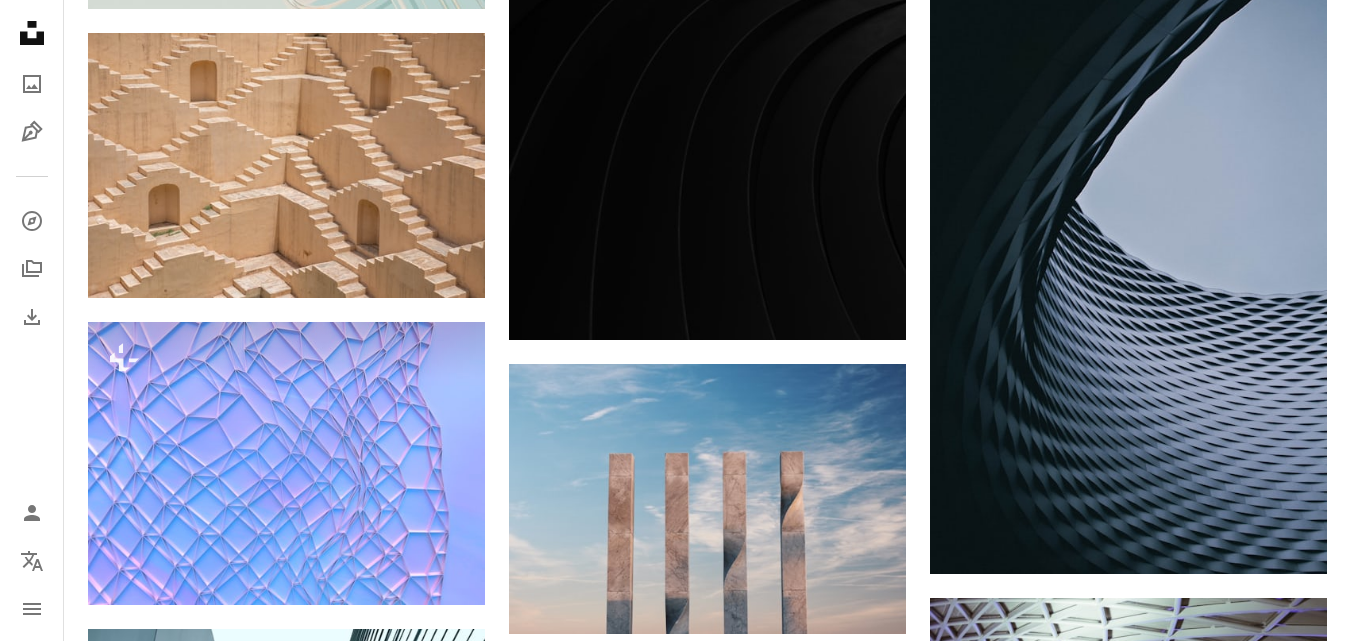 scroll, scrollTop: 9109, scrollLeft: 0, axis: vertical 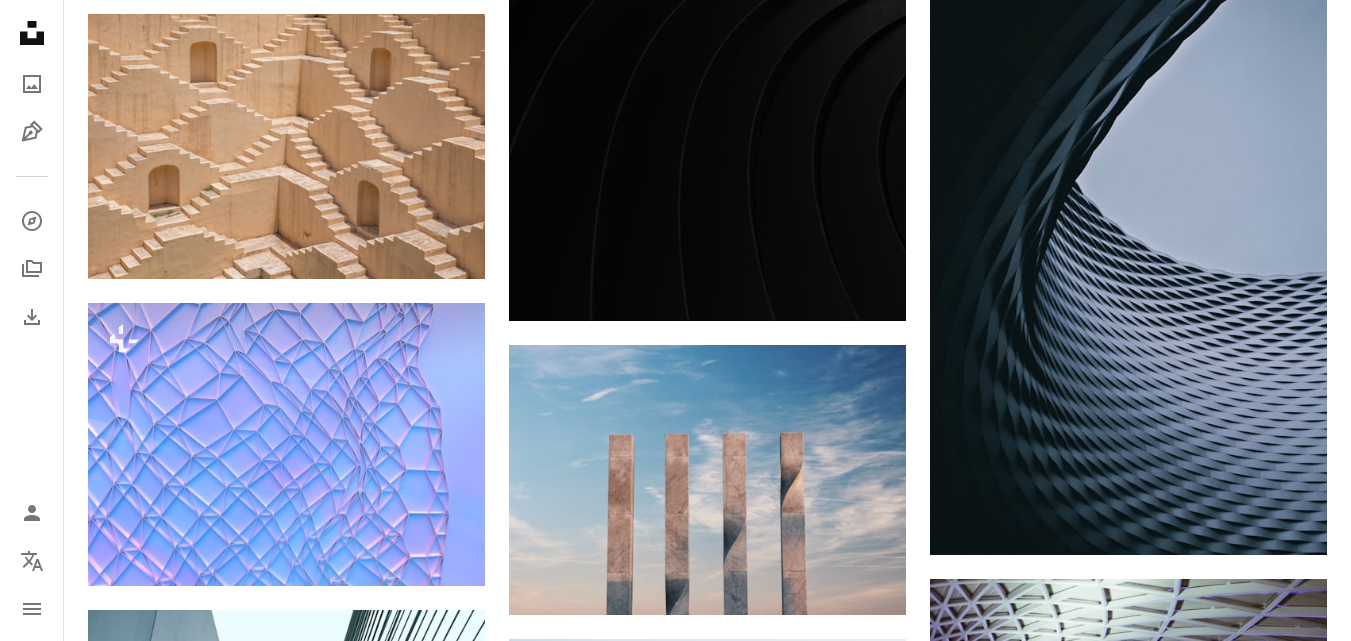 click on "A lock Descargar" at bounding box center [1255, 1758] 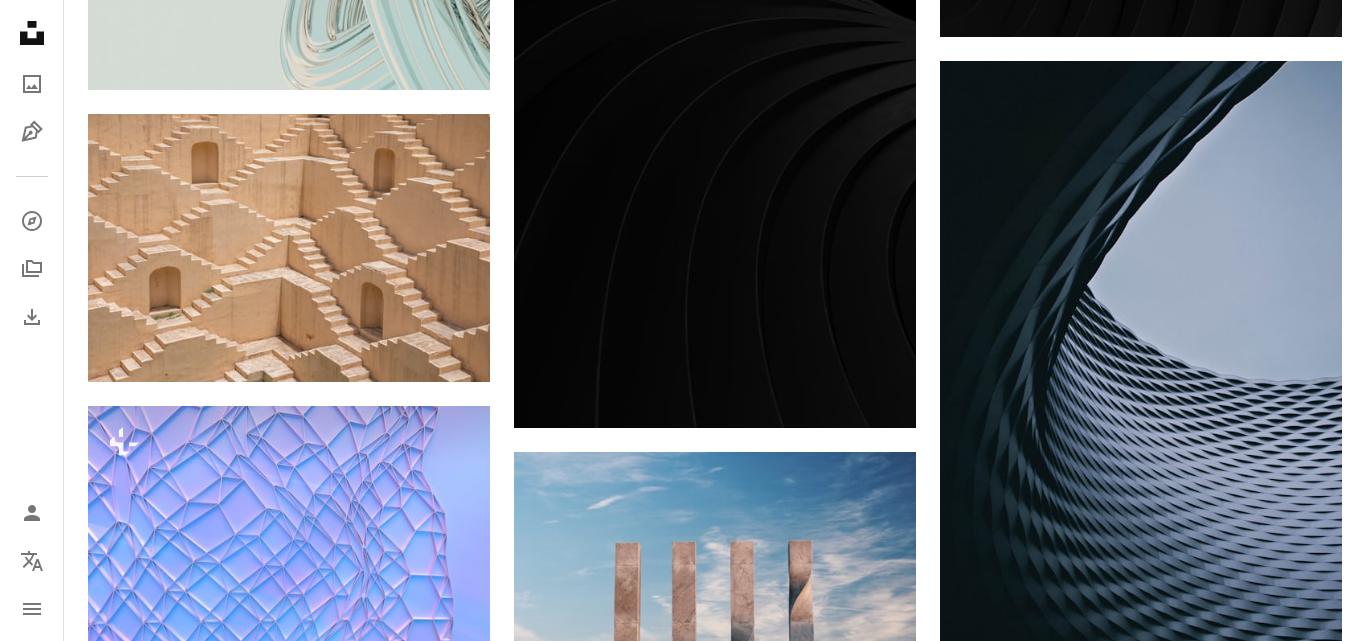 click on "An X shape Imágenes premium, listas para usar. Obtén acceso ilimitado. A plus sign Contenido solo para miembros añadido mensualmente A plus sign Descargas ilimitadas libres de derechos A plus sign Ilustraciones  Nuevo A plus sign Protecciones legales mejoradas anualmente 66 %  de descuento mensualmente 12 $   4 $ USD al mes * Obtener  Unsplash+ *Cuando se paga anualmente, se factura por adelantado  48 $ Más los impuestos aplicables. Se renueva automáticamente. Cancela cuando quieras." at bounding box center (683, 4081) 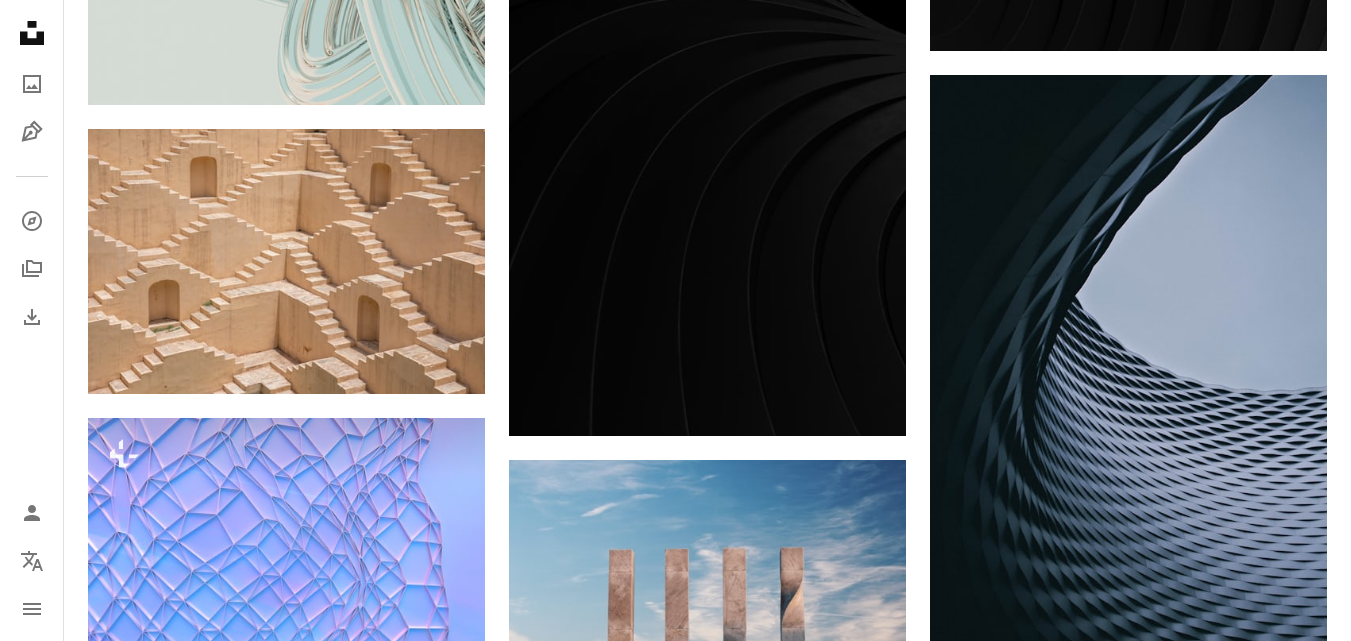 scroll, scrollTop: 9009, scrollLeft: 0, axis: vertical 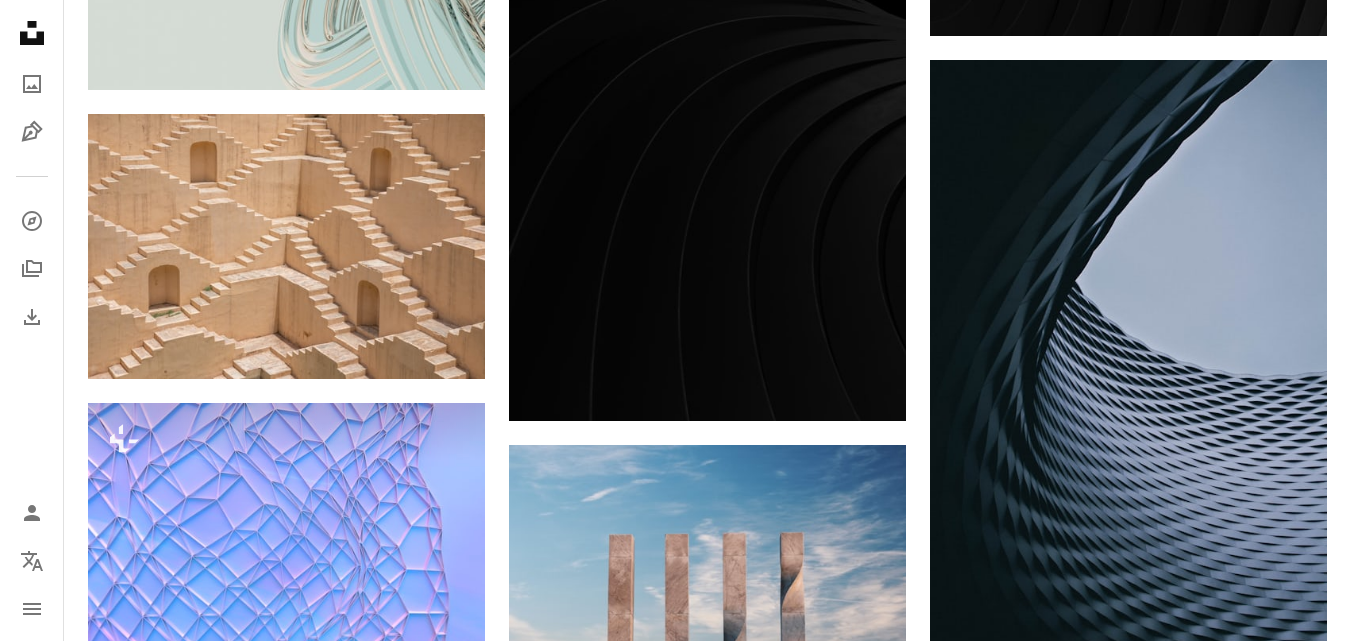 click 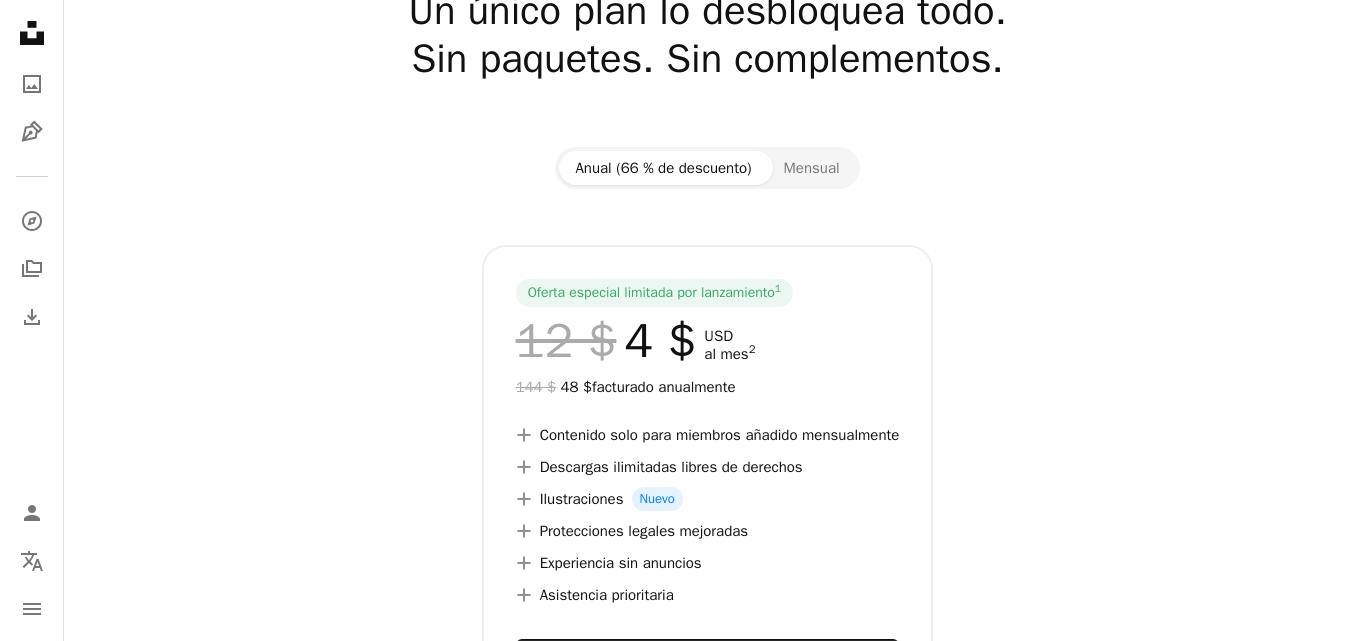 scroll, scrollTop: 0, scrollLeft: 0, axis: both 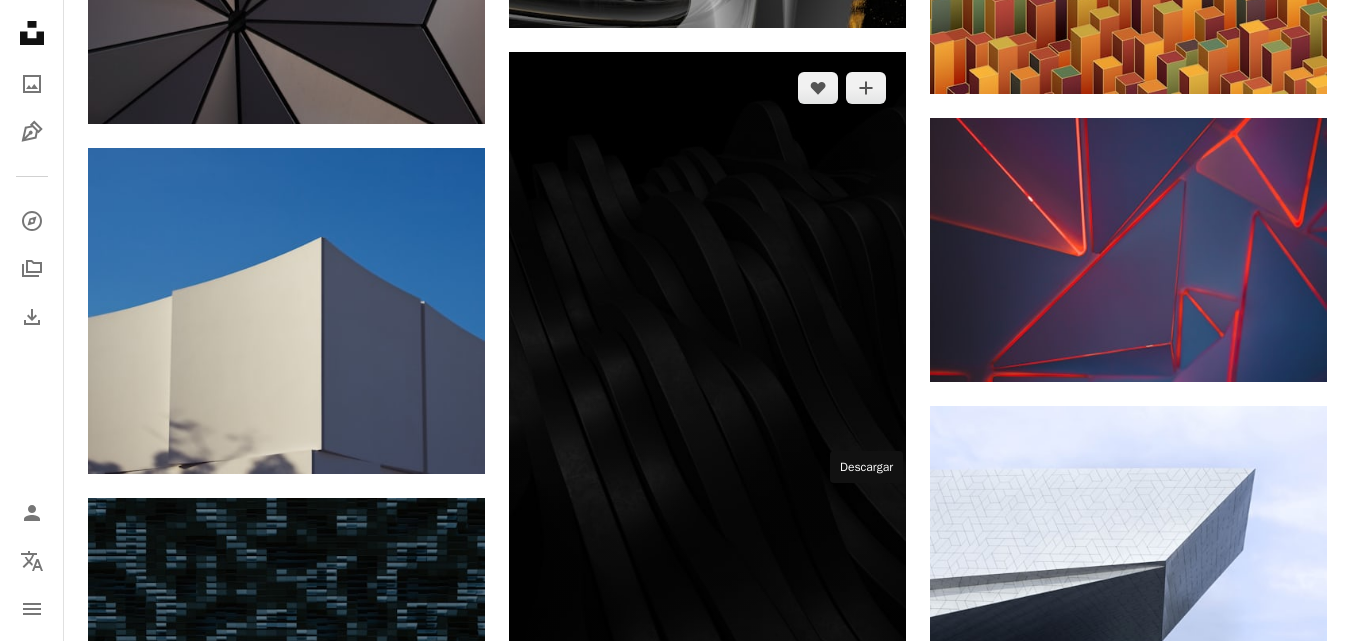 click on "Arrow pointing down" at bounding box center (866, 722) 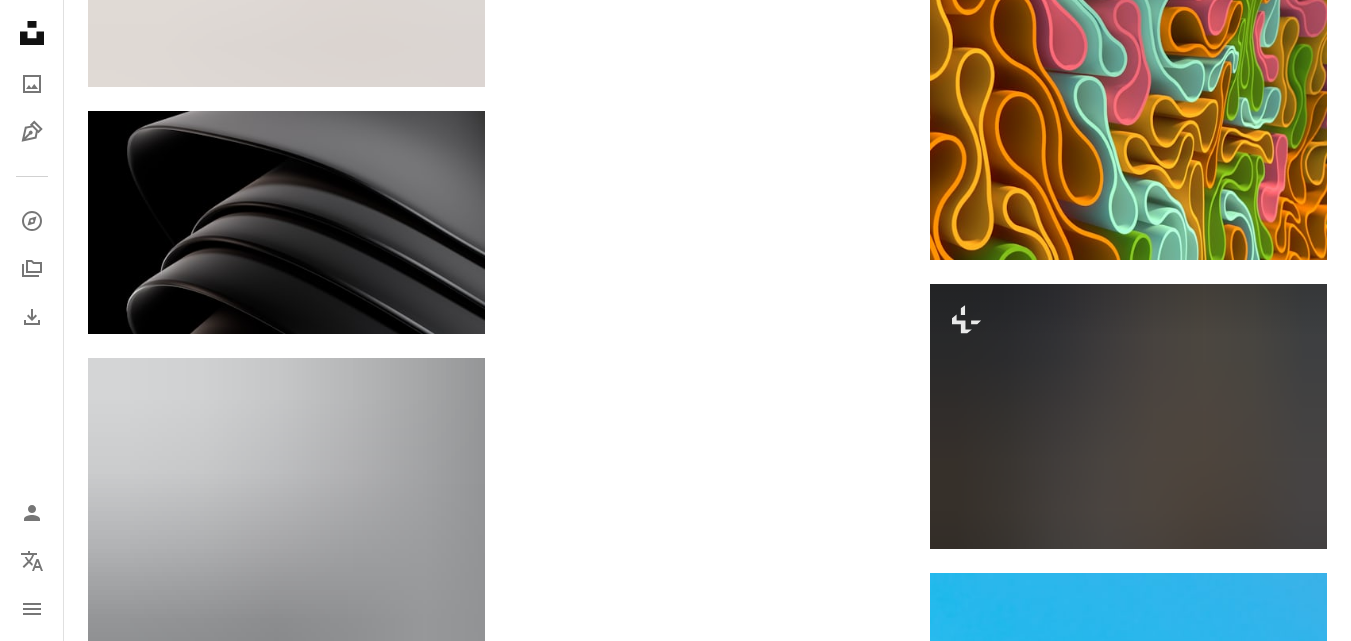 scroll, scrollTop: 11775, scrollLeft: 0, axis: vertical 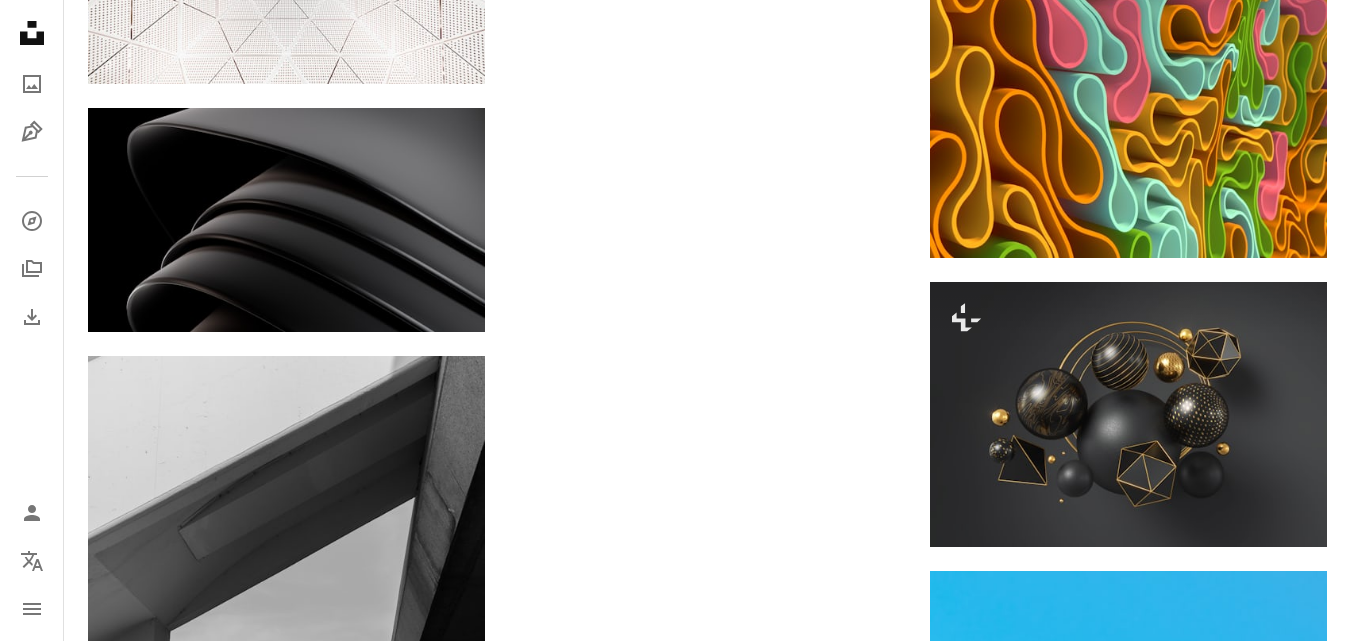 click on "Cargar más" at bounding box center [707, 1031] 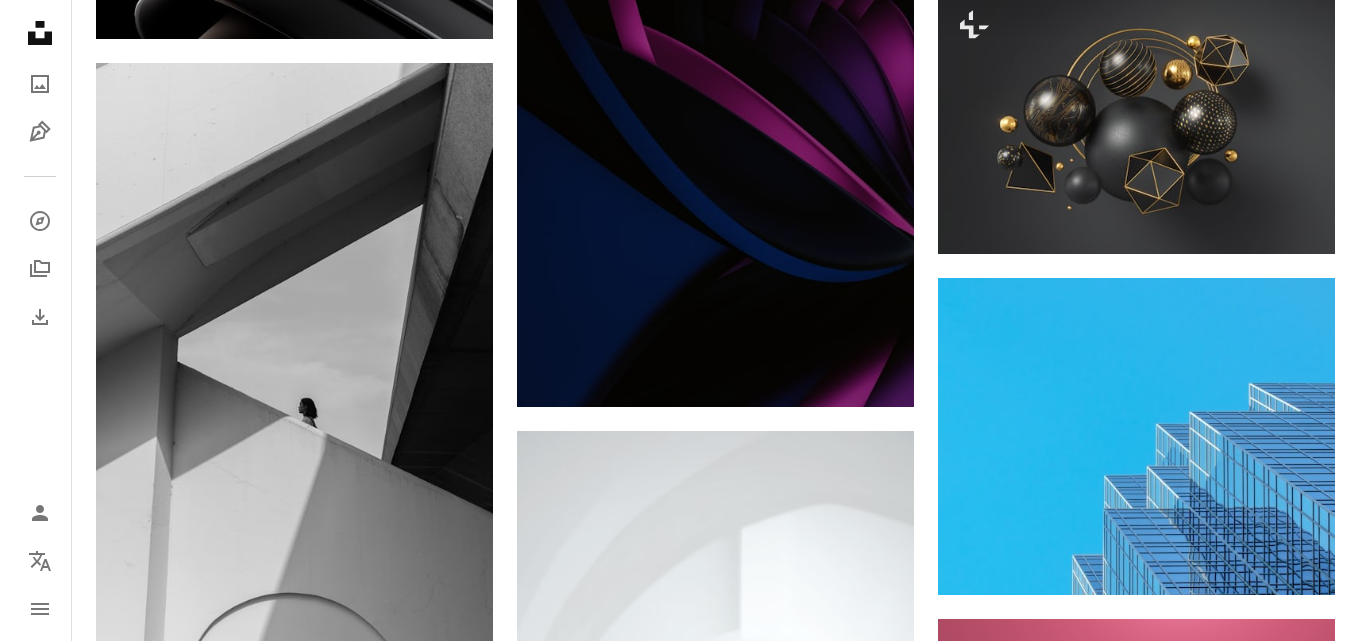 scroll, scrollTop: 12075, scrollLeft: 0, axis: vertical 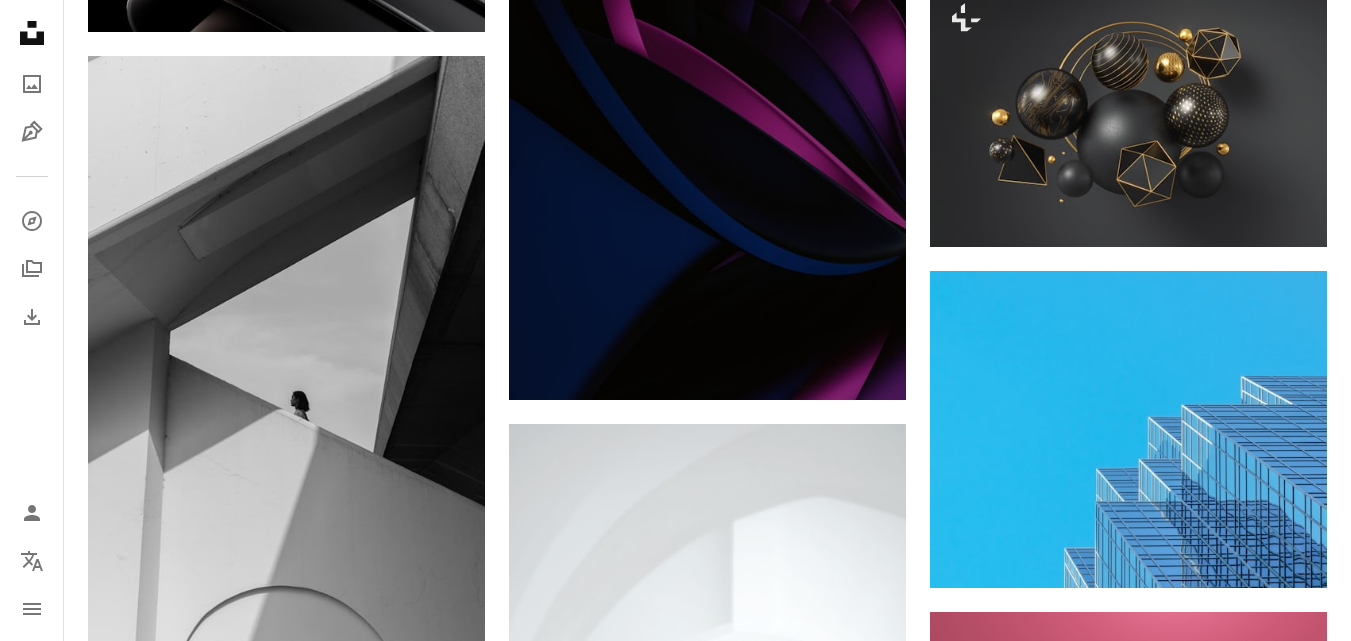 click at bounding box center [286, 873] 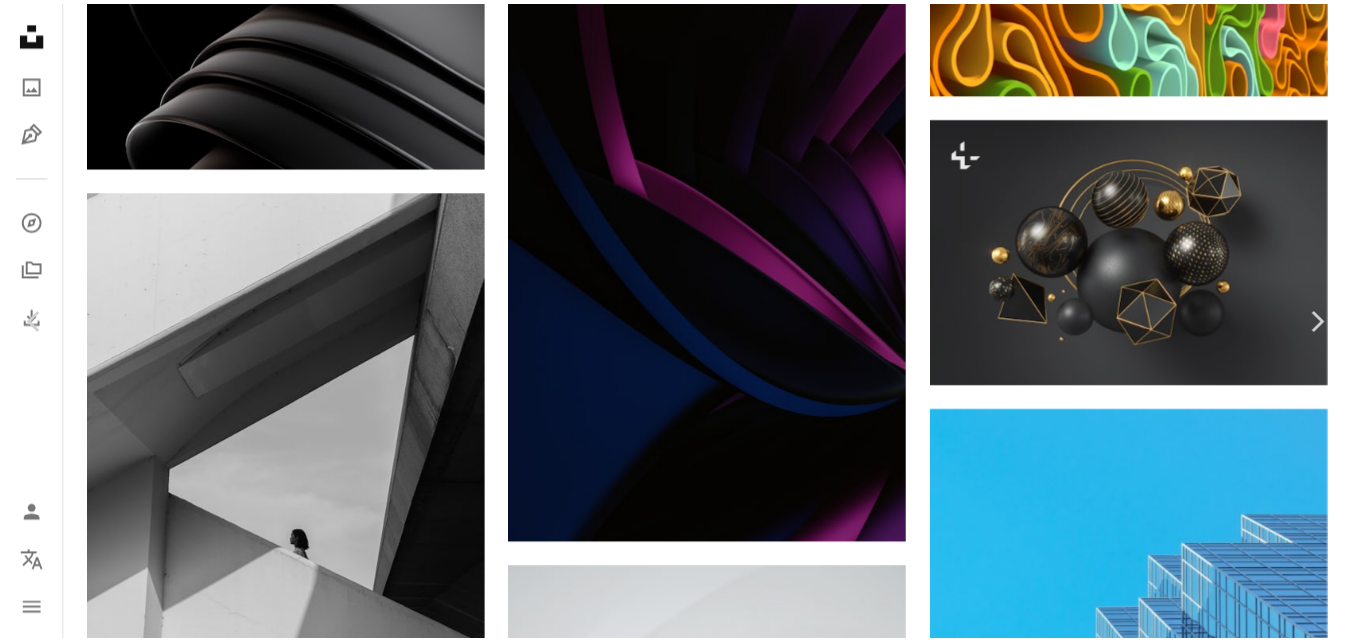 scroll, scrollTop: 0, scrollLeft: 0, axis: both 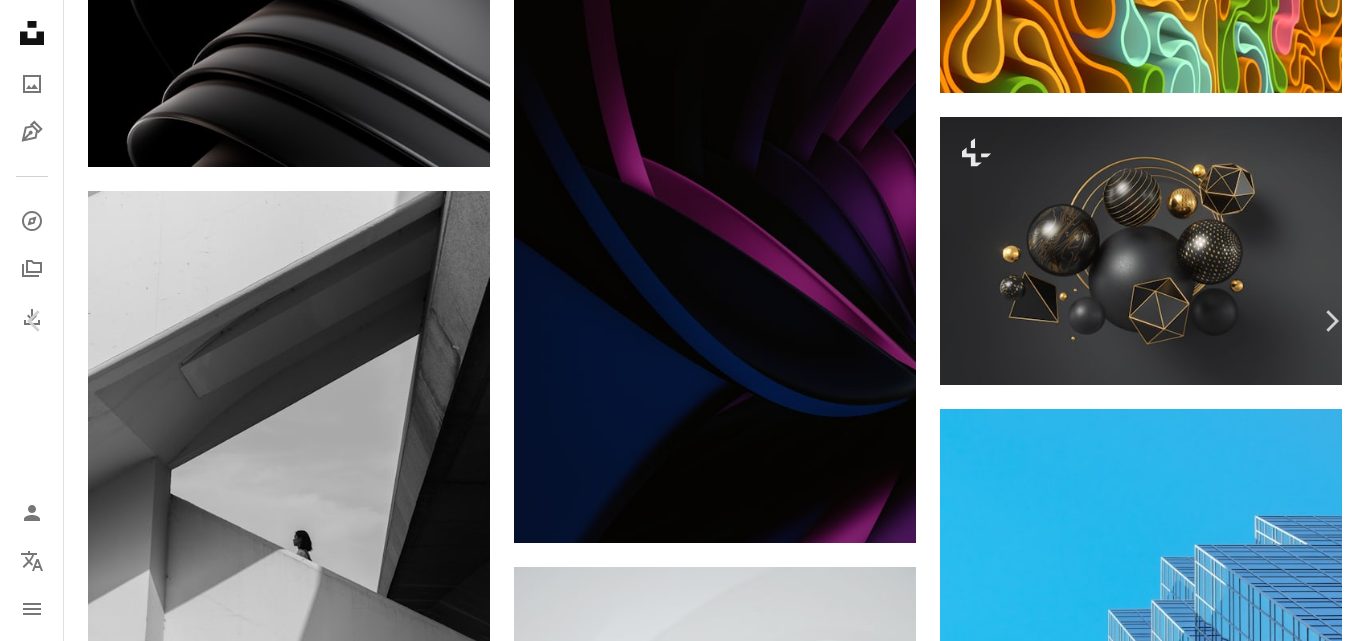 click on "A lock Descargar" at bounding box center [1204, 6562] 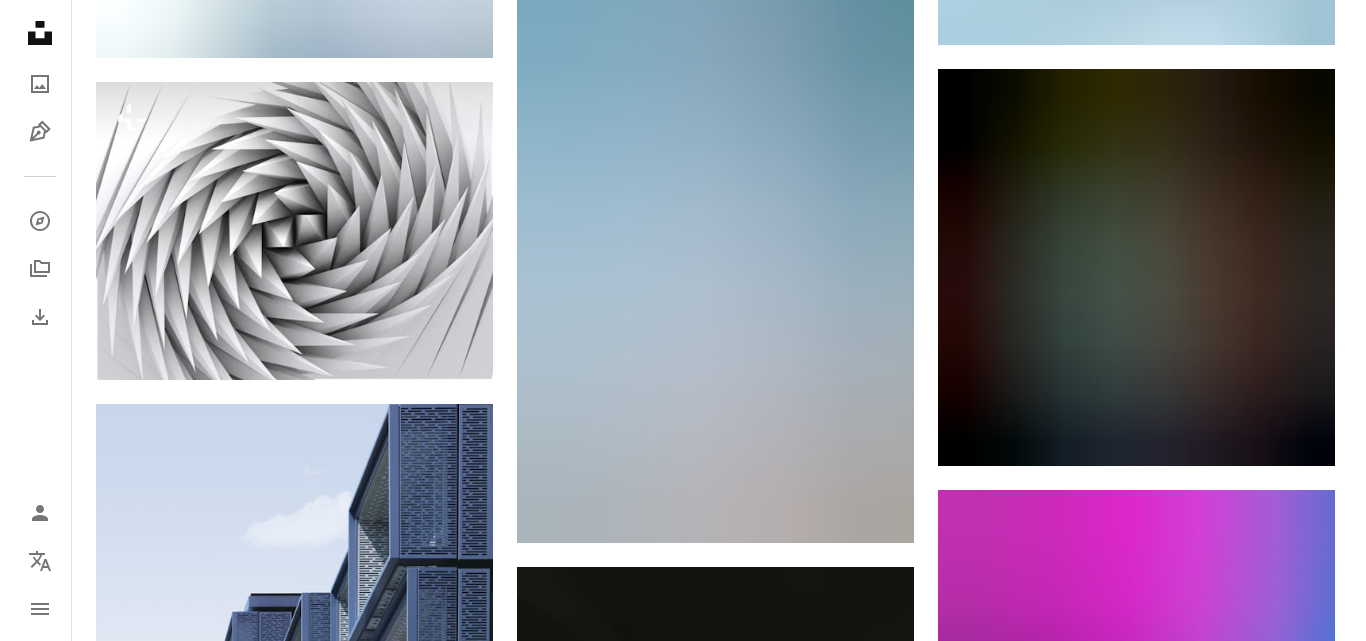 scroll, scrollTop: 14175, scrollLeft: 0, axis: vertical 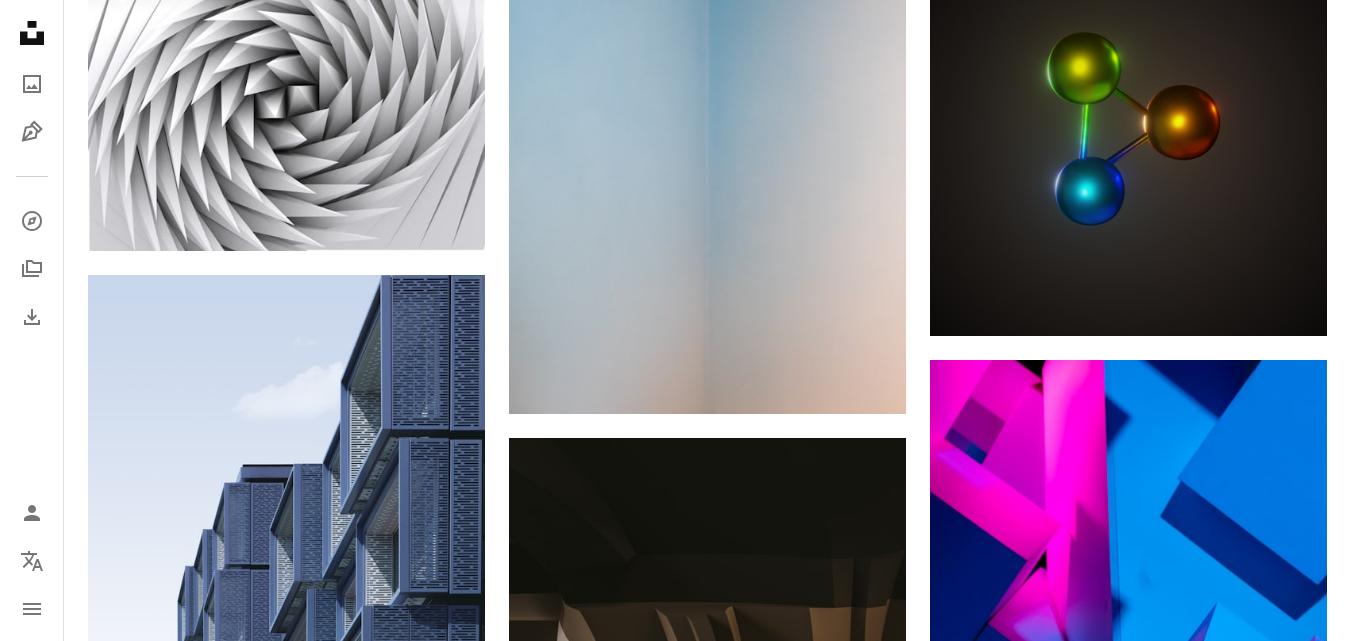 click at bounding box center (286, 993) 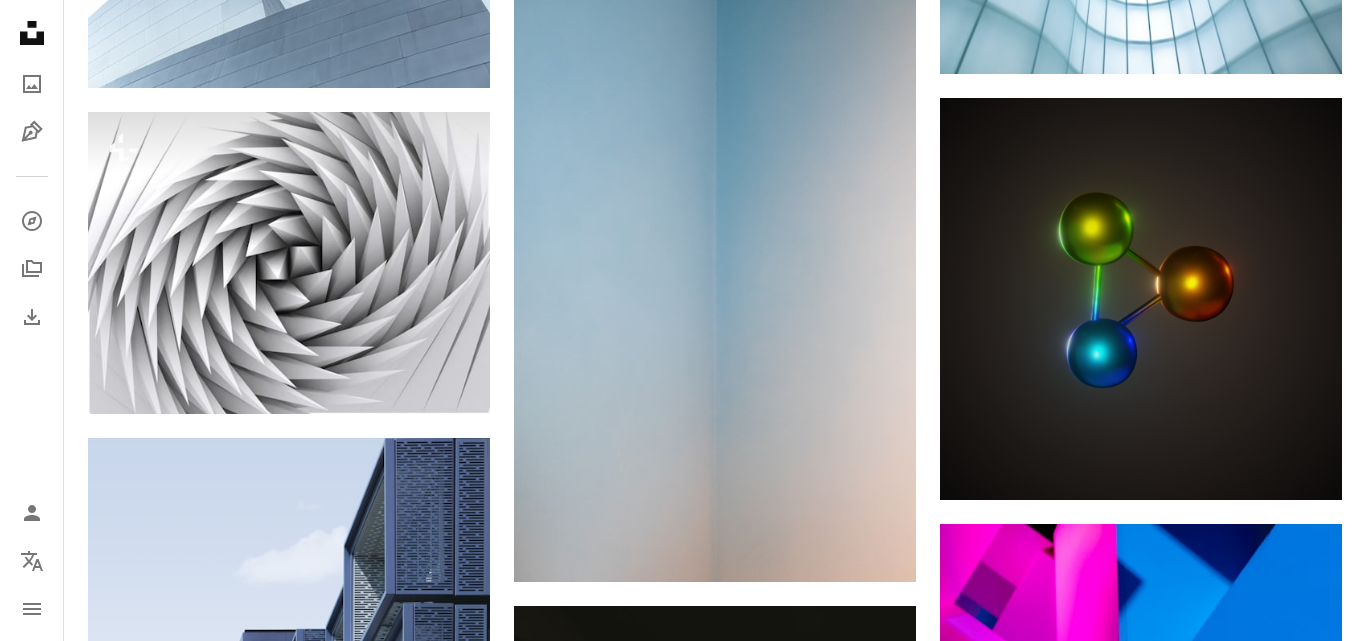 click on "An X shape Imágenes premium, listas para usar. Obtén acceso ilimitado. A plus sign Contenido solo para miembros añadido mensualmente A plus sign Descargas ilimitadas libres de derechos A plus sign Ilustraciones  Nuevo A plus sign Protecciones legales mejoradas anualmente 66 %  de descuento mensualmente 12 $   4 $ USD al mes * Obtener  Unsplash+ *Cuando se paga anualmente, se factura por adelantado  48 $ Más los impuestos aplicables. Se renueva automáticamente. Cancela cuando quieras." at bounding box center [683, 4735] 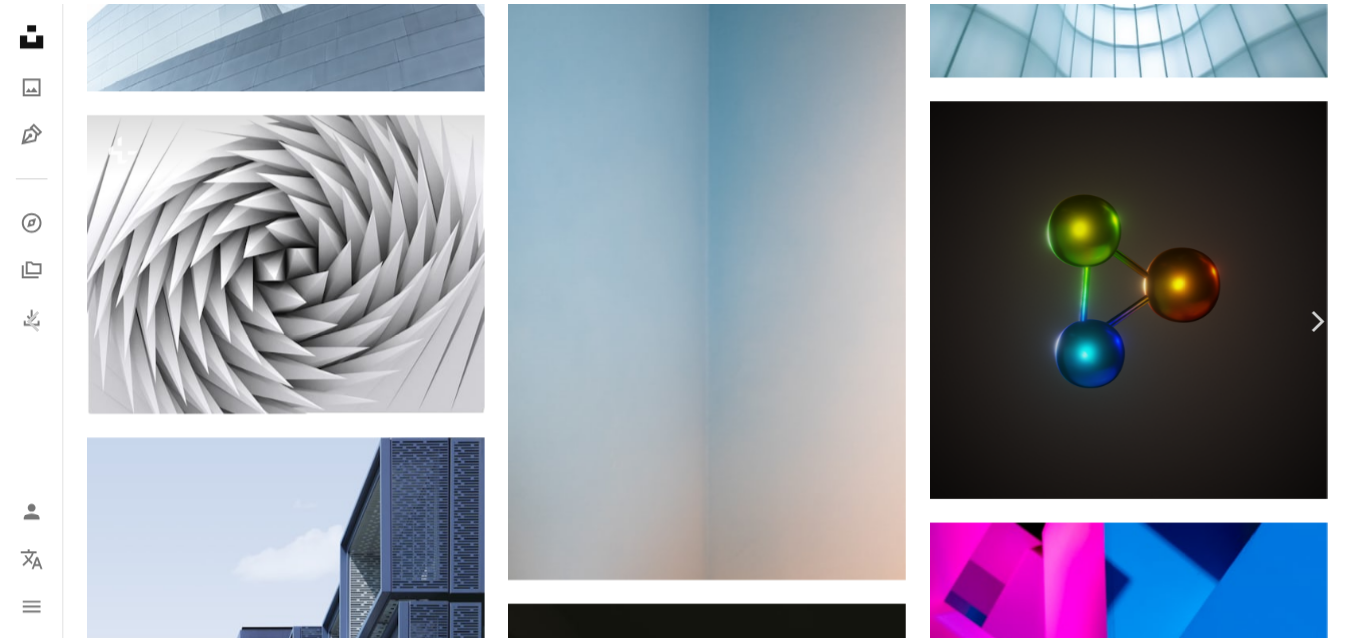 scroll, scrollTop: 0, scrollLeft: 0, axis: both 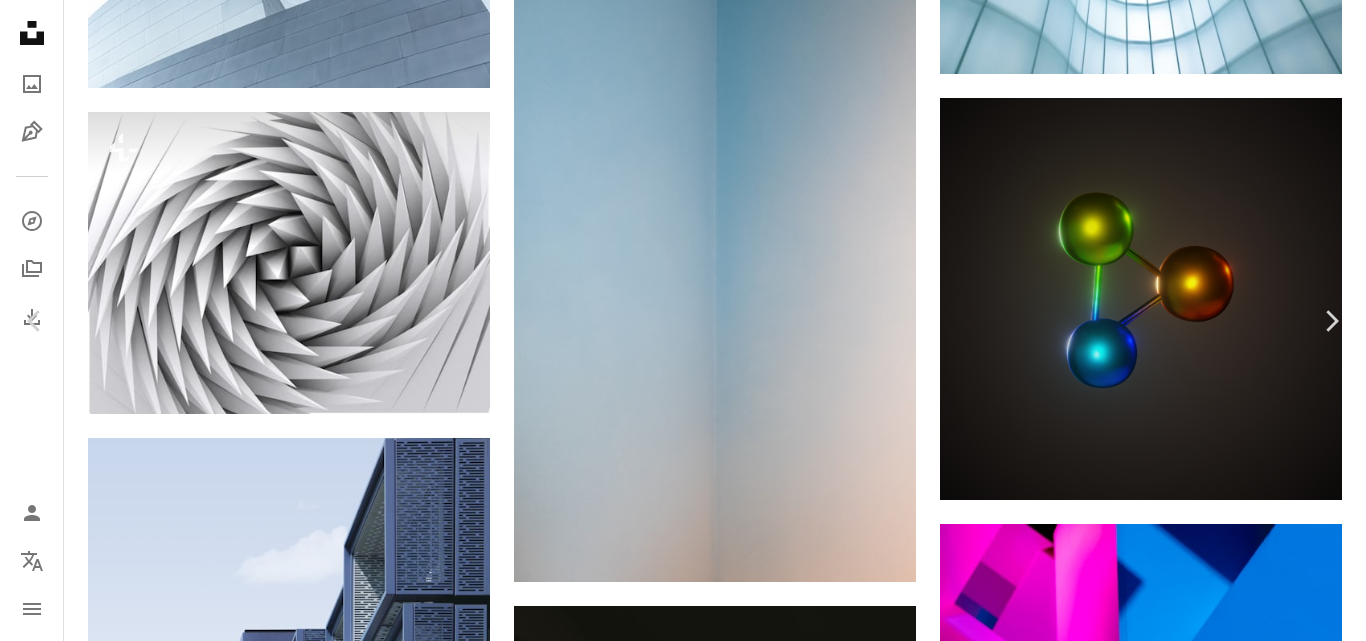 drag, startPoint x: 589, startPoint y: 370, endPoint x: 1243, endPoint y: 165, distance: 685.3765 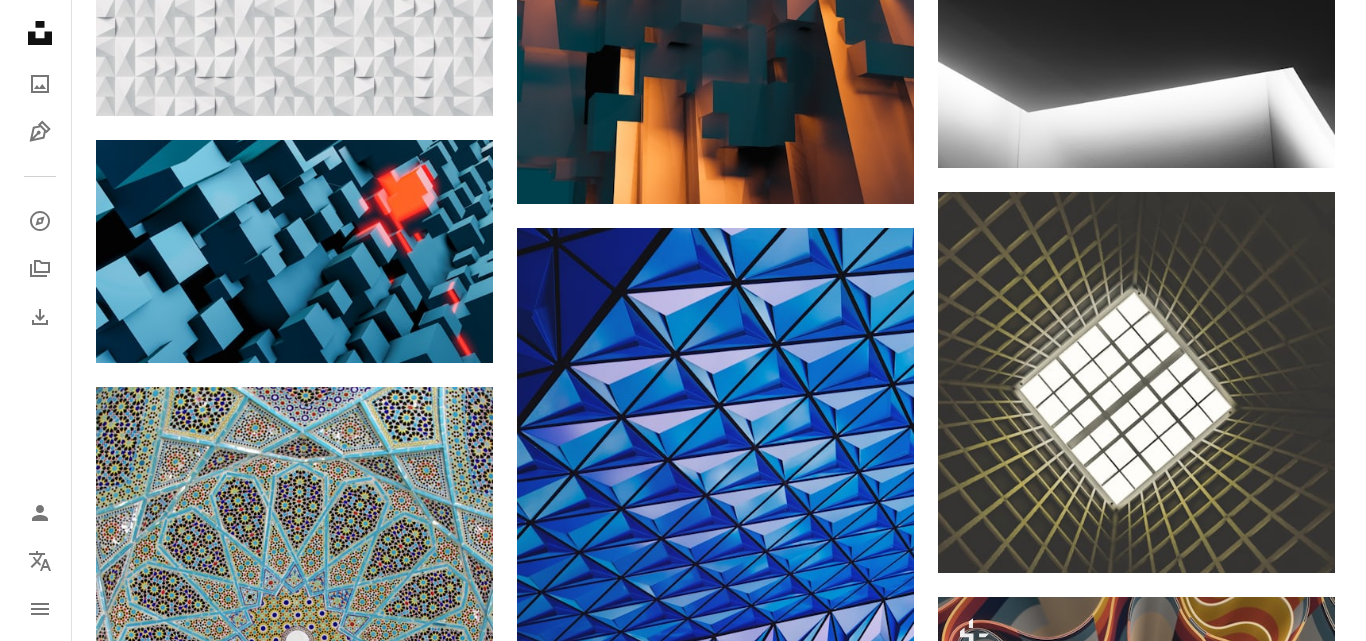 scroll, scrollTop: 15375, scrollLeft: 0, axis: vertical 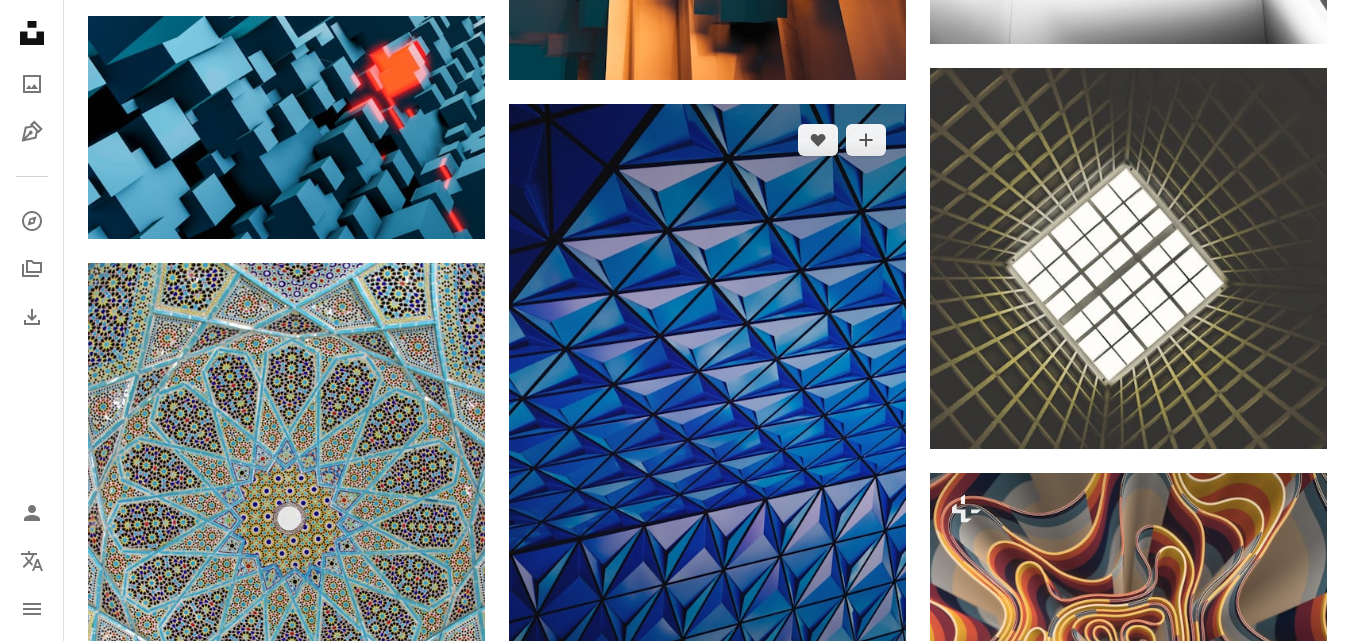 click on "Arrow pointing down" 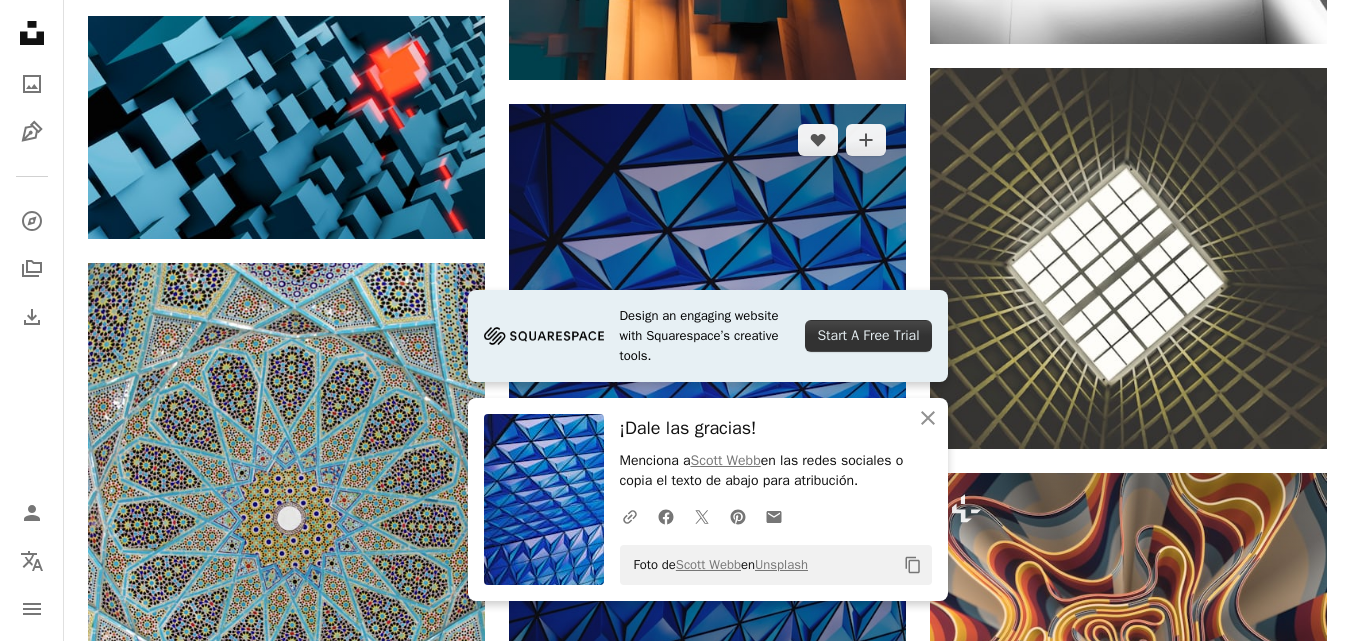 click at bounding box center (707, 402) 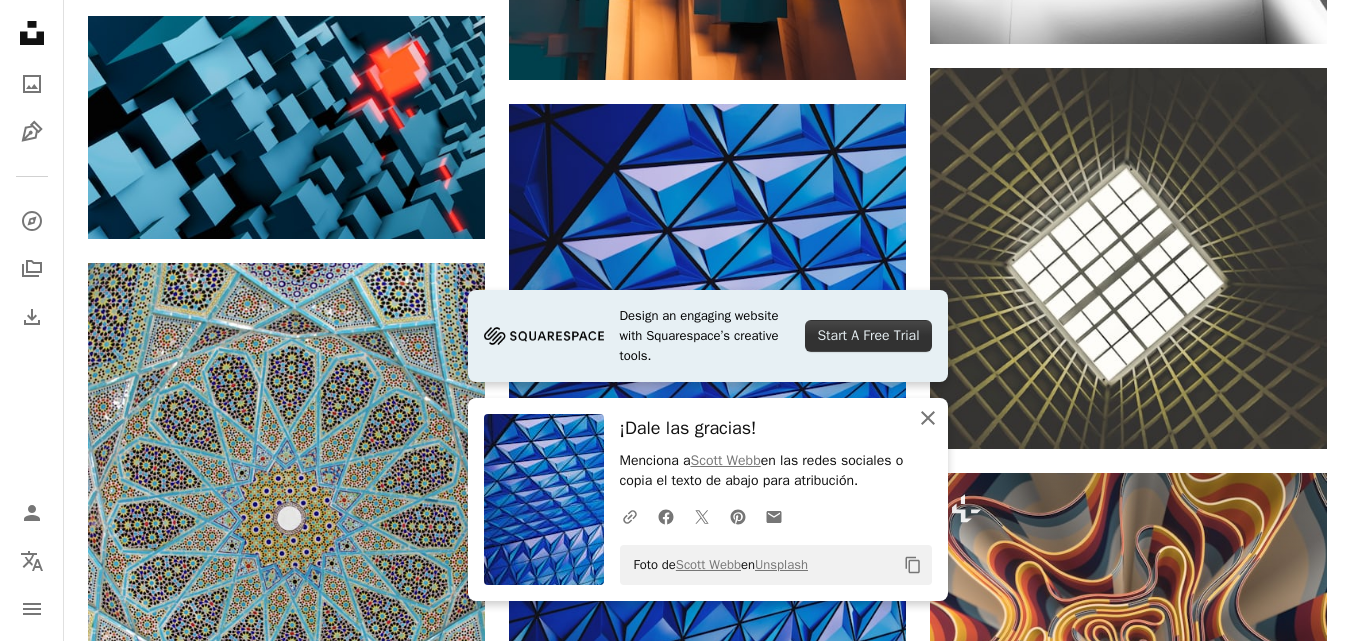 click on "An X shape" 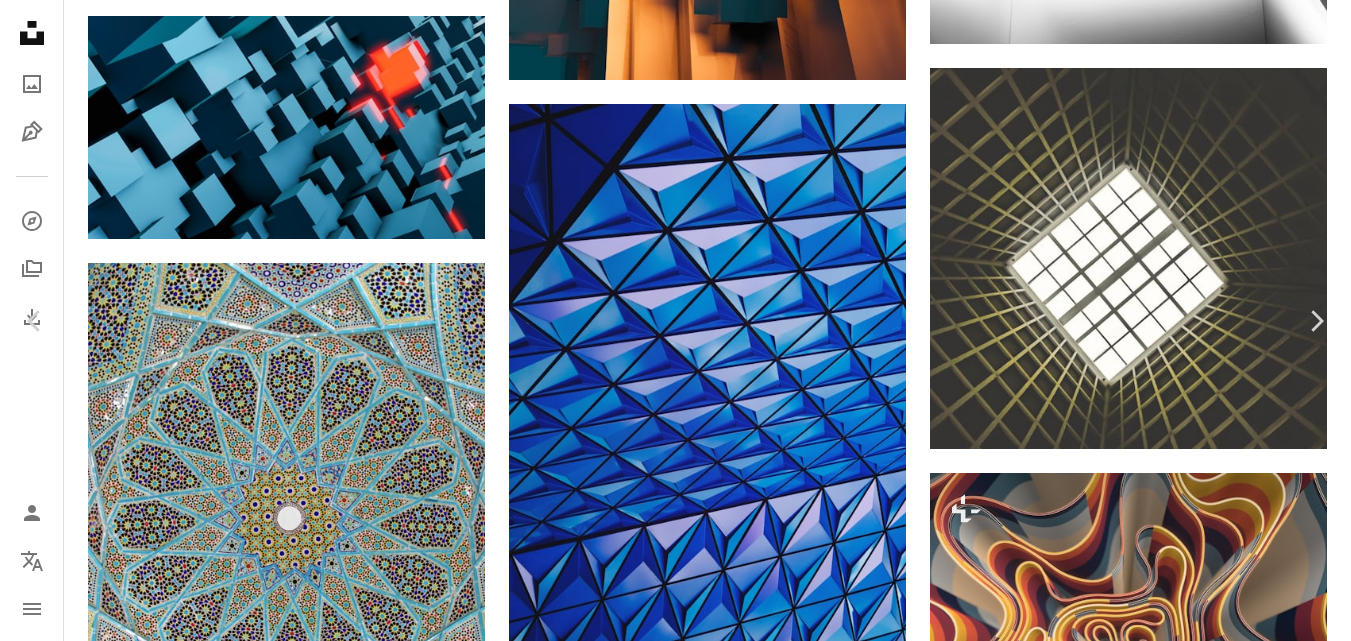 click on "Descargar gratis" at bounding box center [1145, 5953] 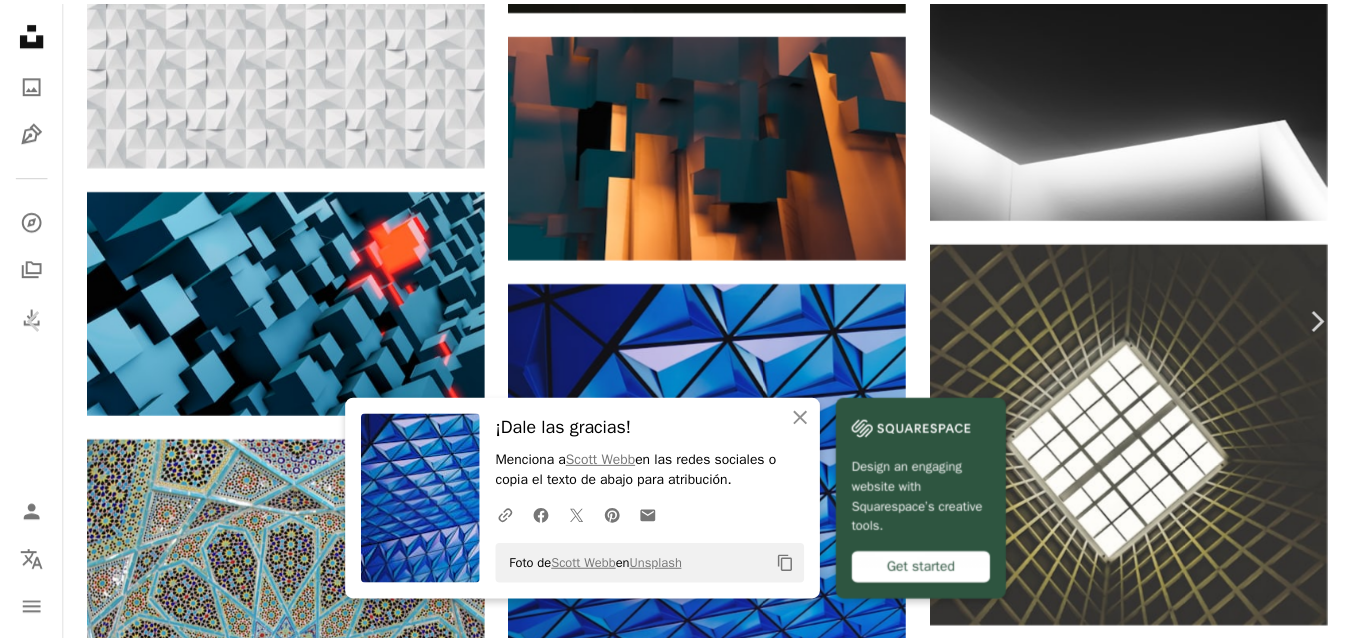 scroll, scrollTop: 0, scrollLeft: 0, axis: both 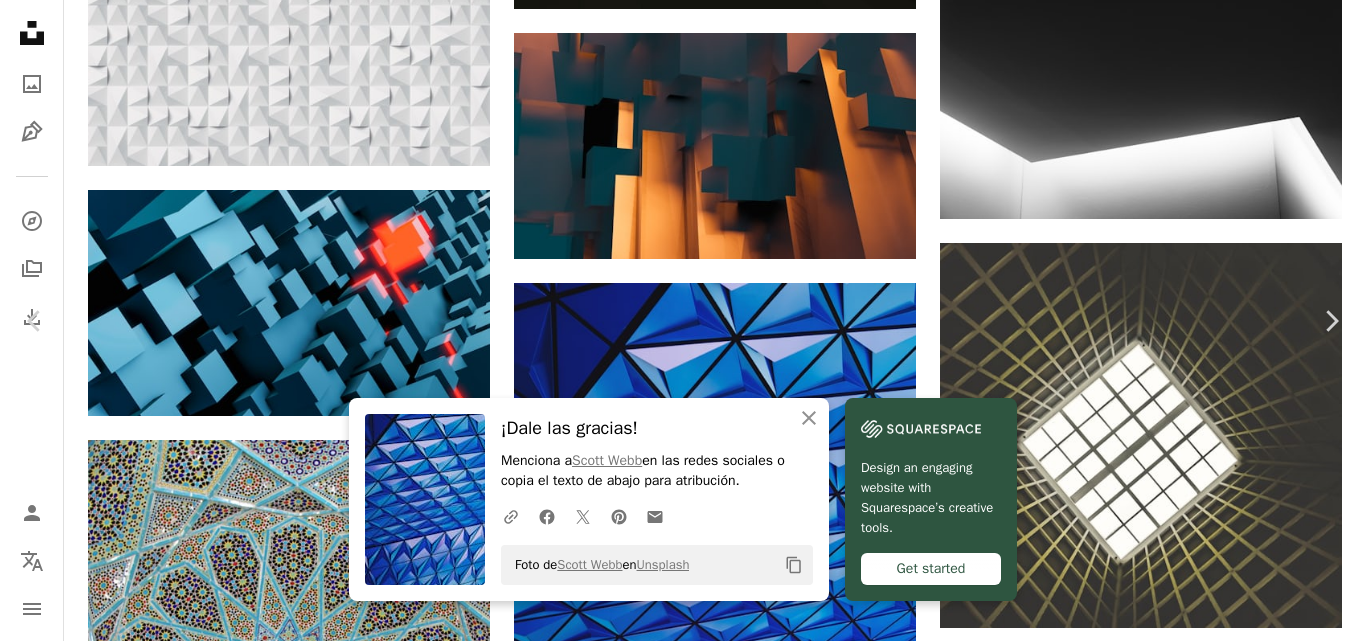 click on "An X shape Chevron left Chevron right An X shape Cerrar ¡Dale las gracias! Menciona a [PERSON] en las redes sociales o copia el texto de abajo para atribución. A URL sharing icon (chains) Facebook icon X (formerly Twitter) icon Pinterest icon An envelope Foto de [PERSON] en Unsplash
Copy content Design an engaging website with Squarespace’s creative tools. Get started [PERSON] Disponible para contratación A checkmark inside of a circle A heart A plus sign Descargar gratis Chevron down Zoom in Visualizaciones 23.740.589 Descargas 136.143 Presentado en Fotos , Texturas , Arquitectura e Interiores A forward-right arrow Compartir Info icon Información More Actions A map marker [UNIVERSITY] [BUILDING] ([ABBR]), [CITY], [COUNTRY] Calendar outlined Publicado el [DAY] [MONTH] de [YEAR] Camera SONY, ILCE-7M2 Safety Uso gratuito bajo la Licencia Unsplash papel tapiz fondo abstracto textura patrón luz vidrio reflexión línea geométrico teja lineas patrón de fondo triángulo |" at bounding box center (683, 6471) 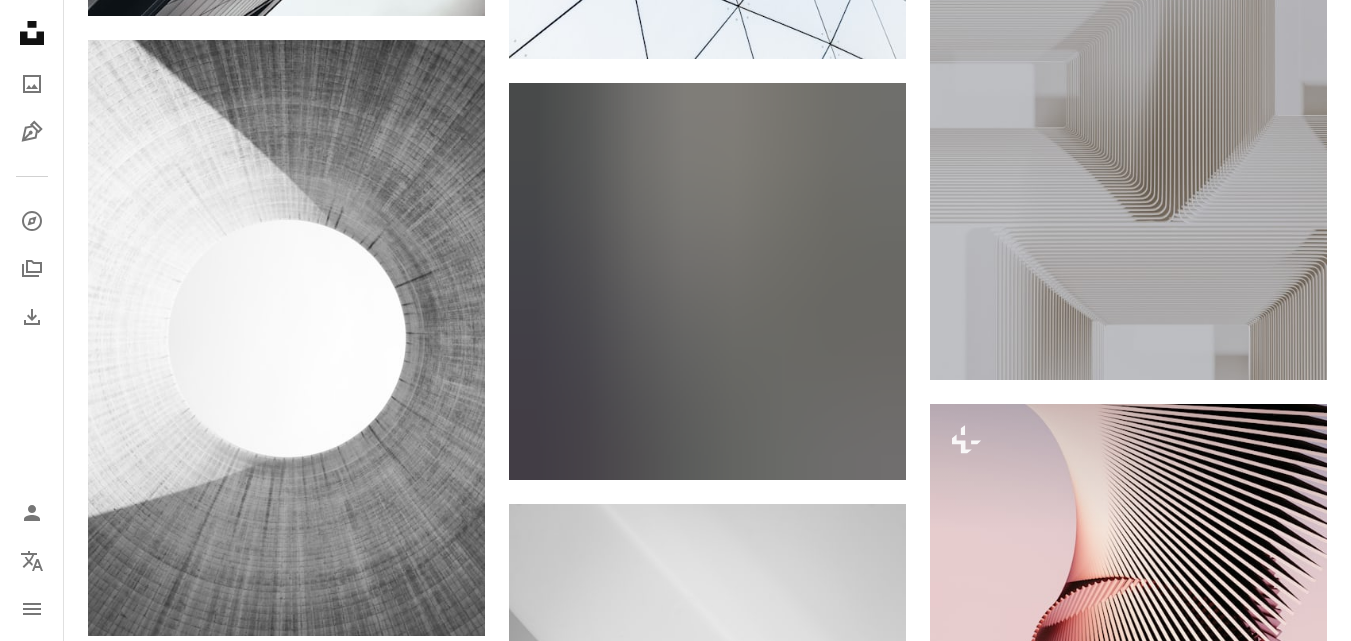 scroll, scrollTop: 0, scrollLeft: 0, axis: both 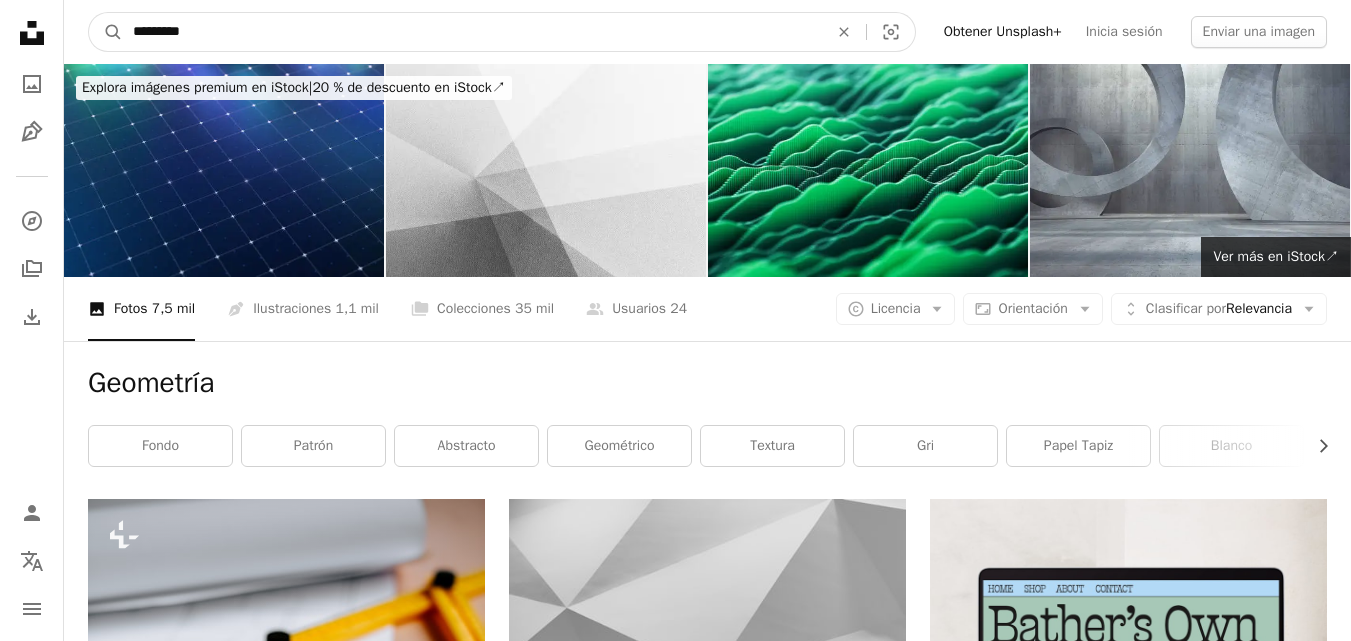 click on "*********" at bounding box center [472, 32] 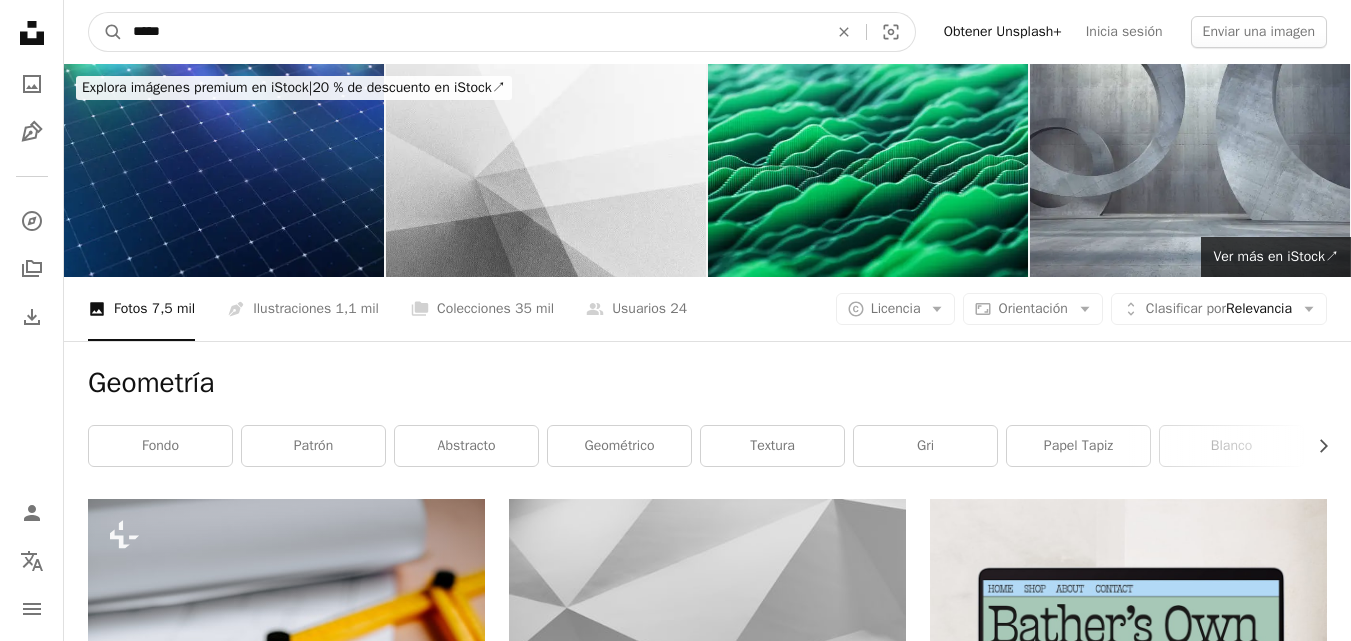 type on "*****" 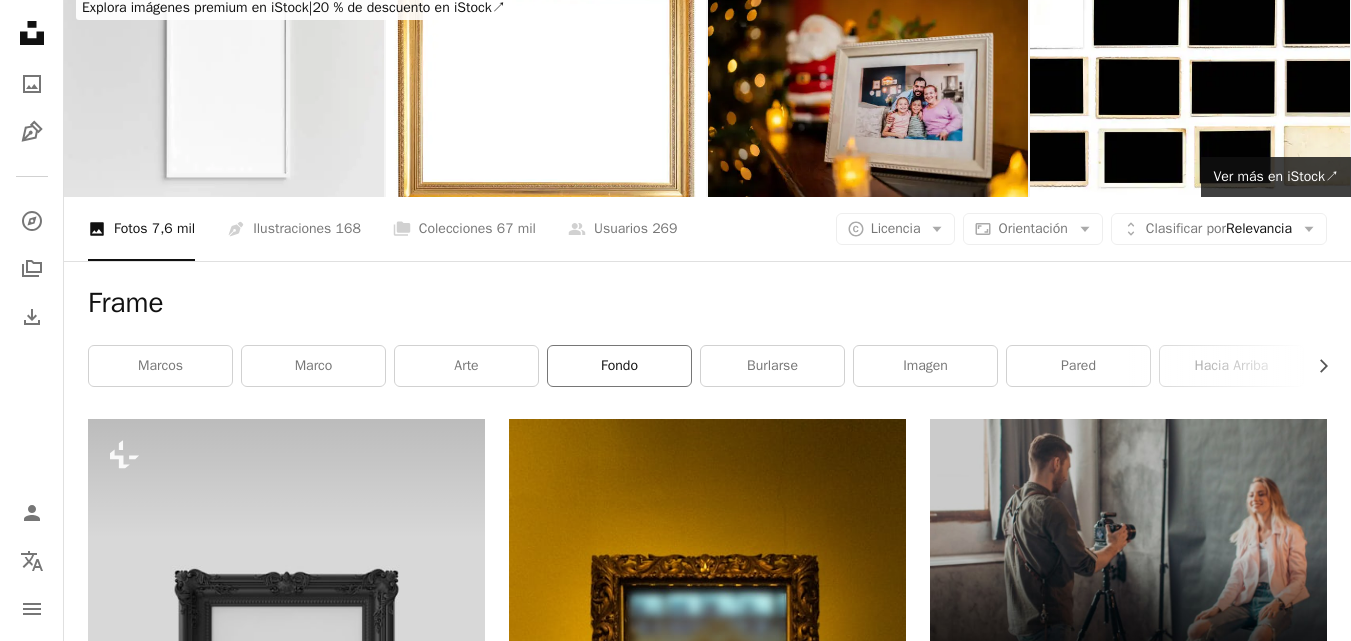 scroll, scrollTop: 0, scrollLeft: 0, axis: both 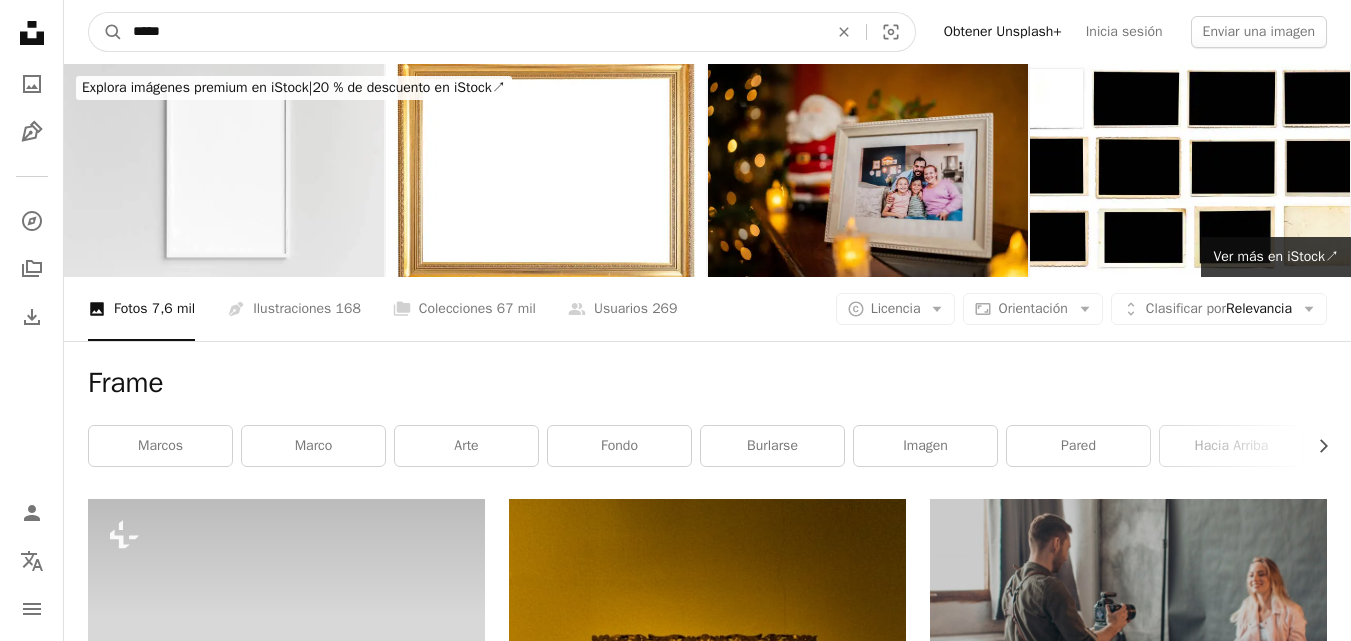 click on "*****" at bounding box center (472, 32) 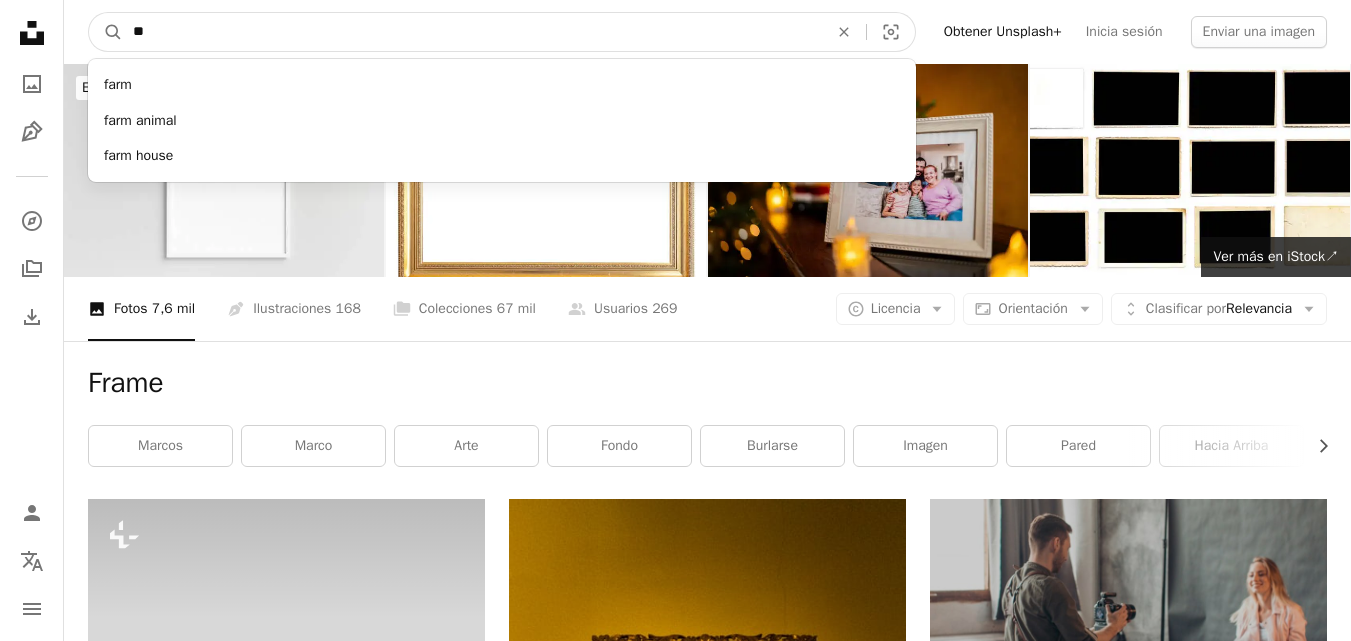 type on "*" 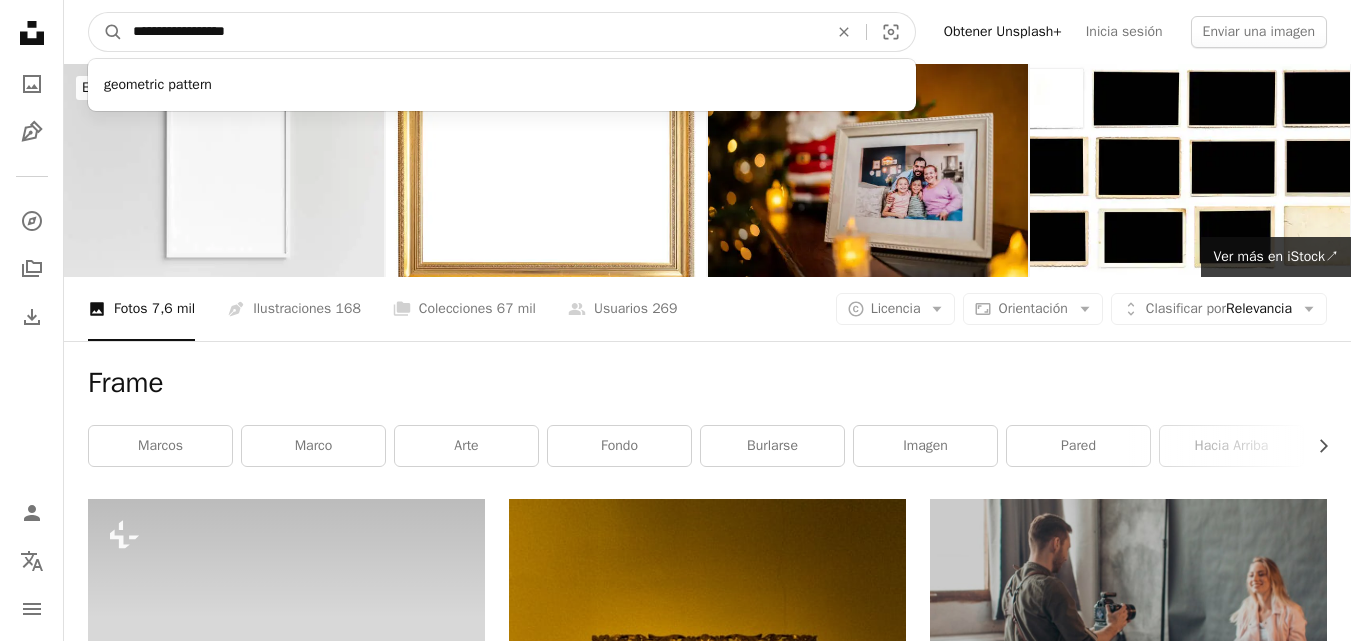 type on "**********" 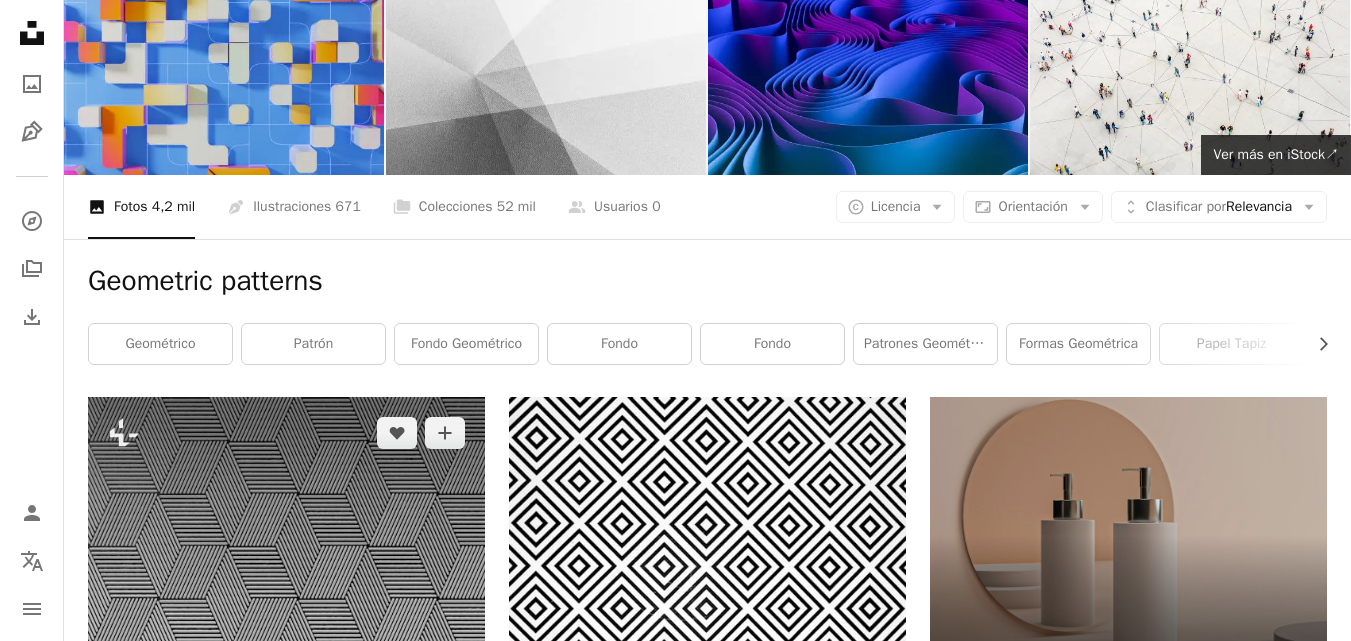 scroll, scrollTop: 100, scrollLeft: 0, axis: vertical 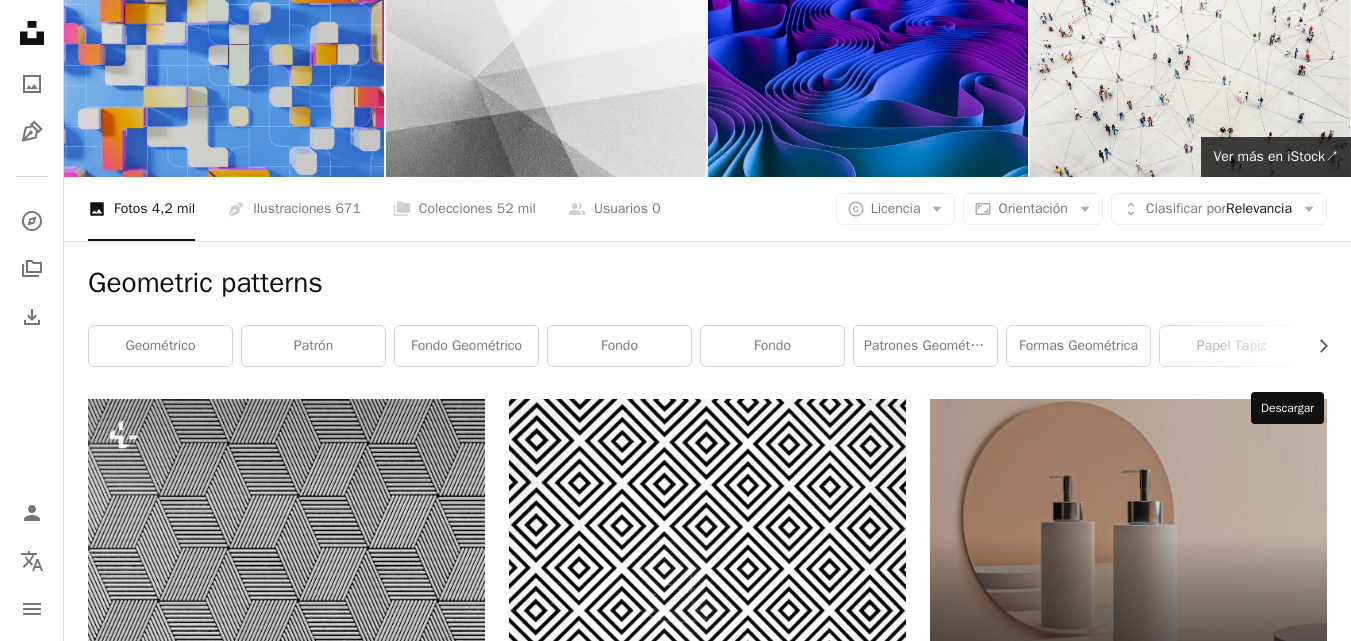 click on "Arrow pointing down" 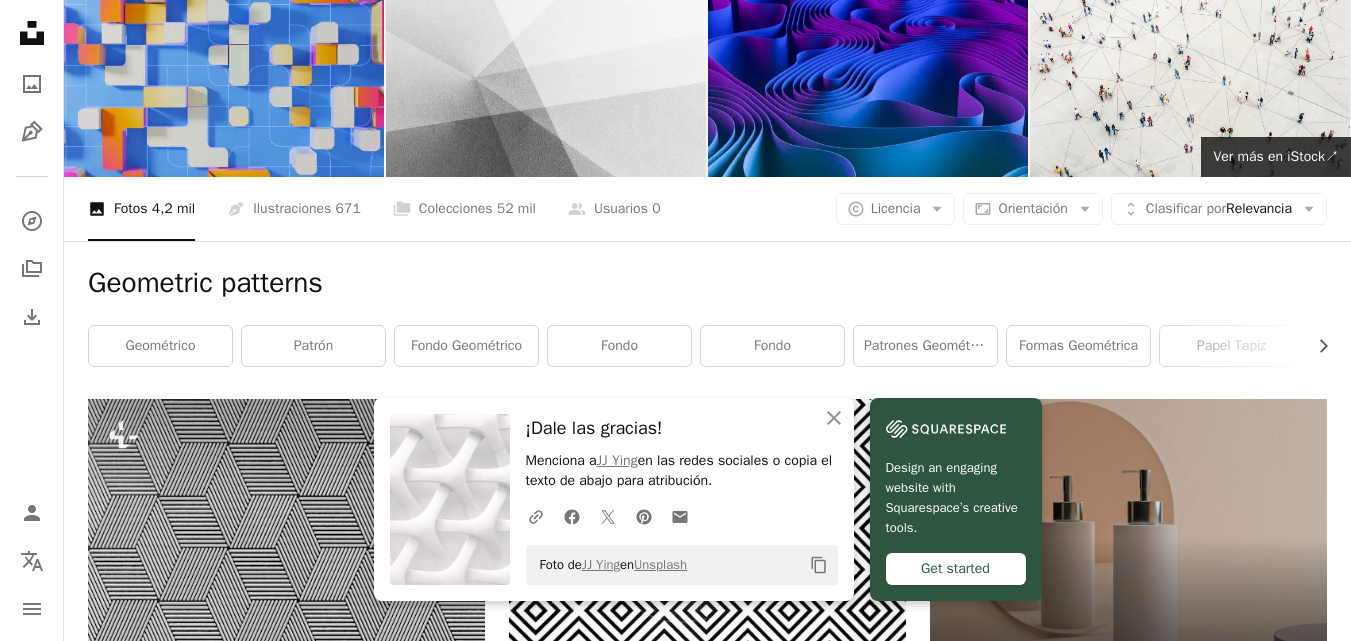 drag, startPoint x: 1054, startPoint y: 586, endPoint x: 847, endPoint y: 80, distance: 546.70374 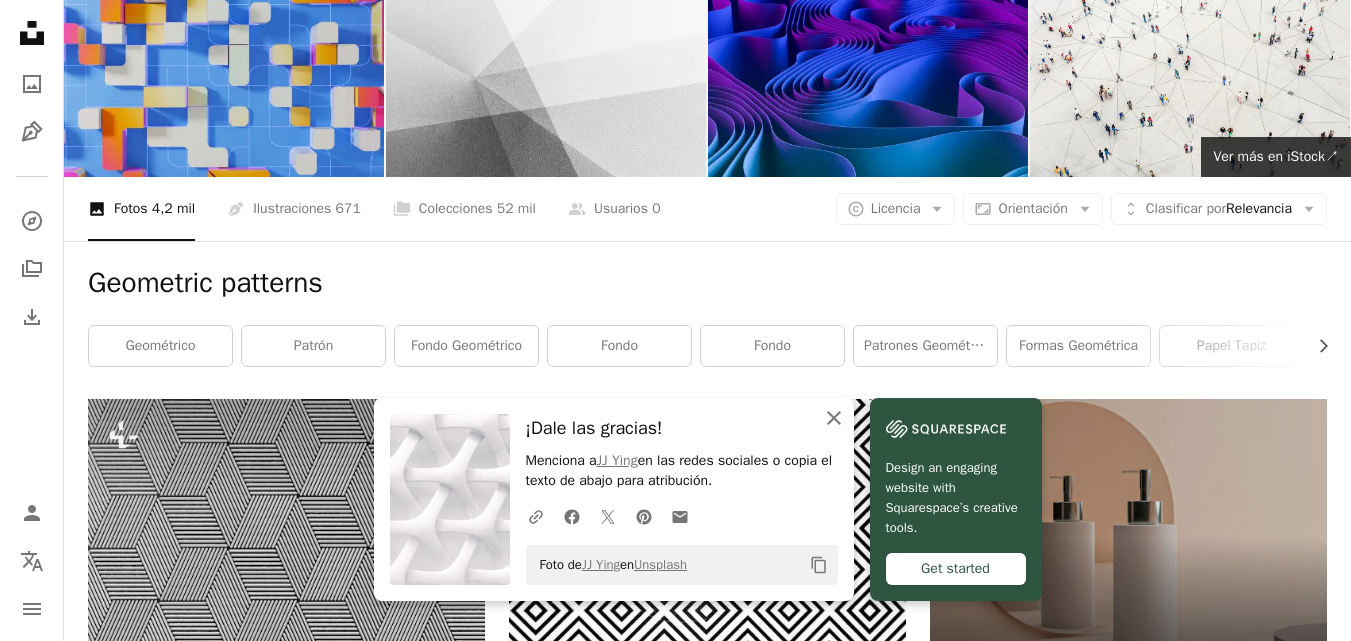 click on "An X shape" 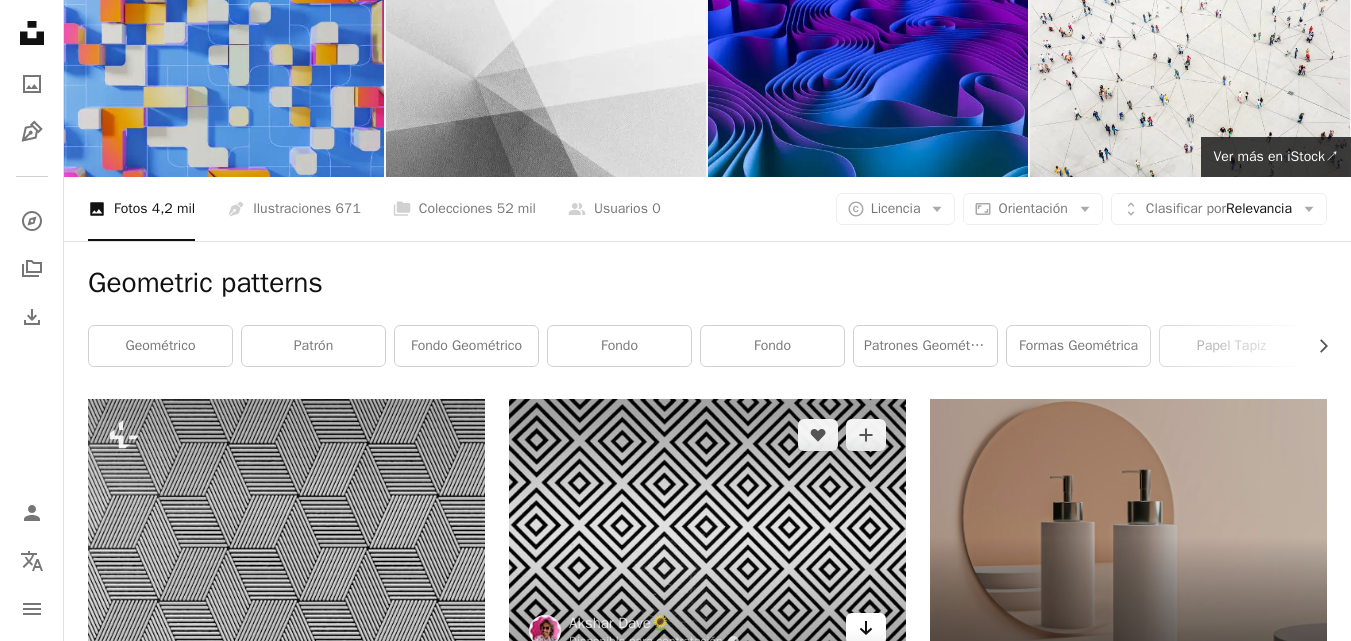 click on "Arrow pointing down" 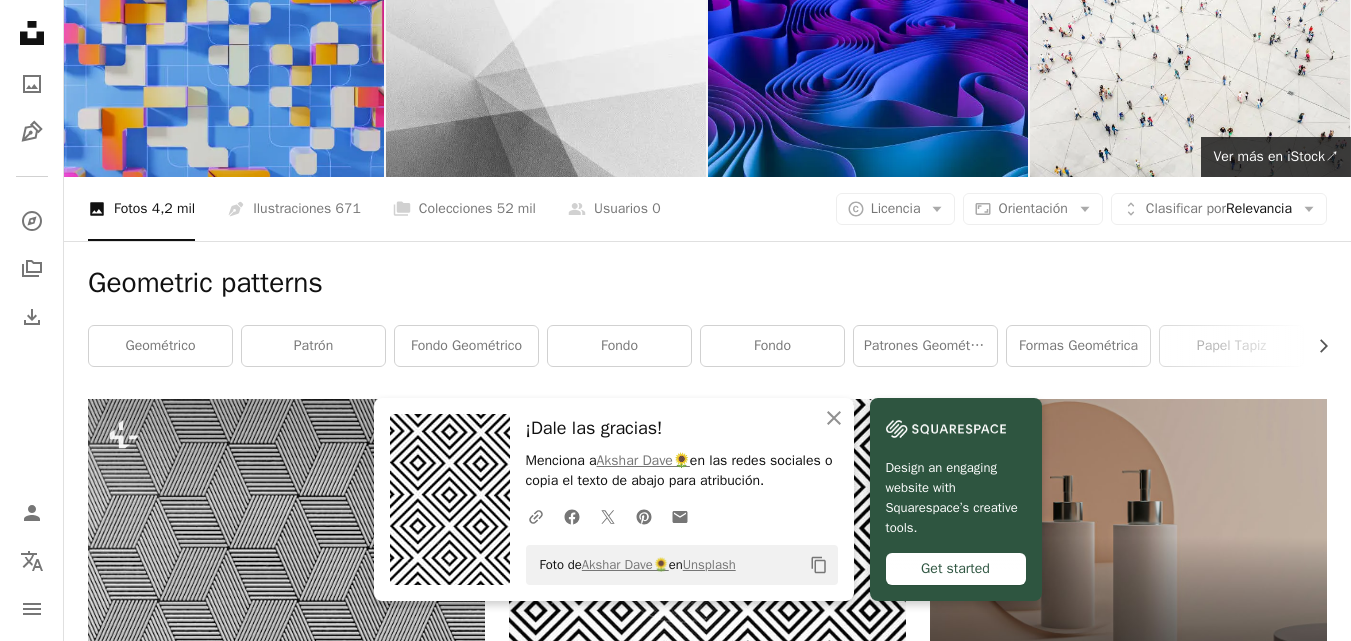 click on "Geometric patterns Chevron right geométrico patrón fondo geométrico fondo Fondo Patrones geométrico formas geométrica papel tapiz textura de color ilustración vector" at bounding box center [707, 320] 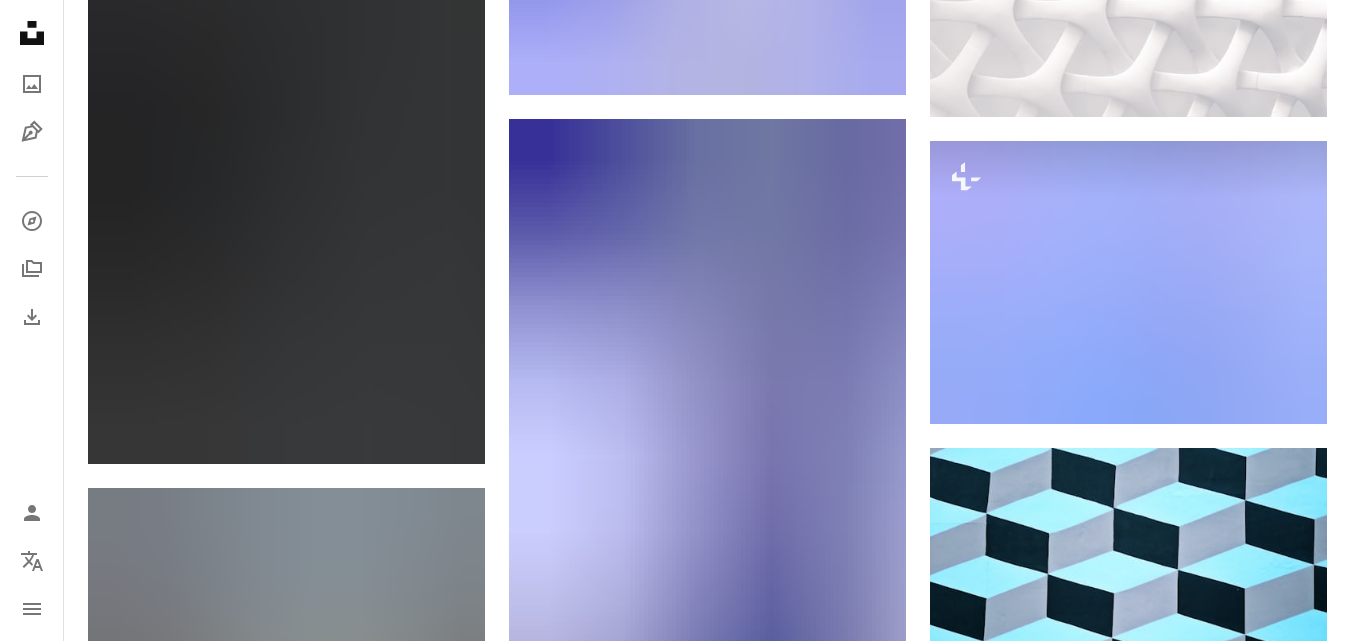 scroll, scrollTop: 1300, scrollLeft: 0, axis: vertical 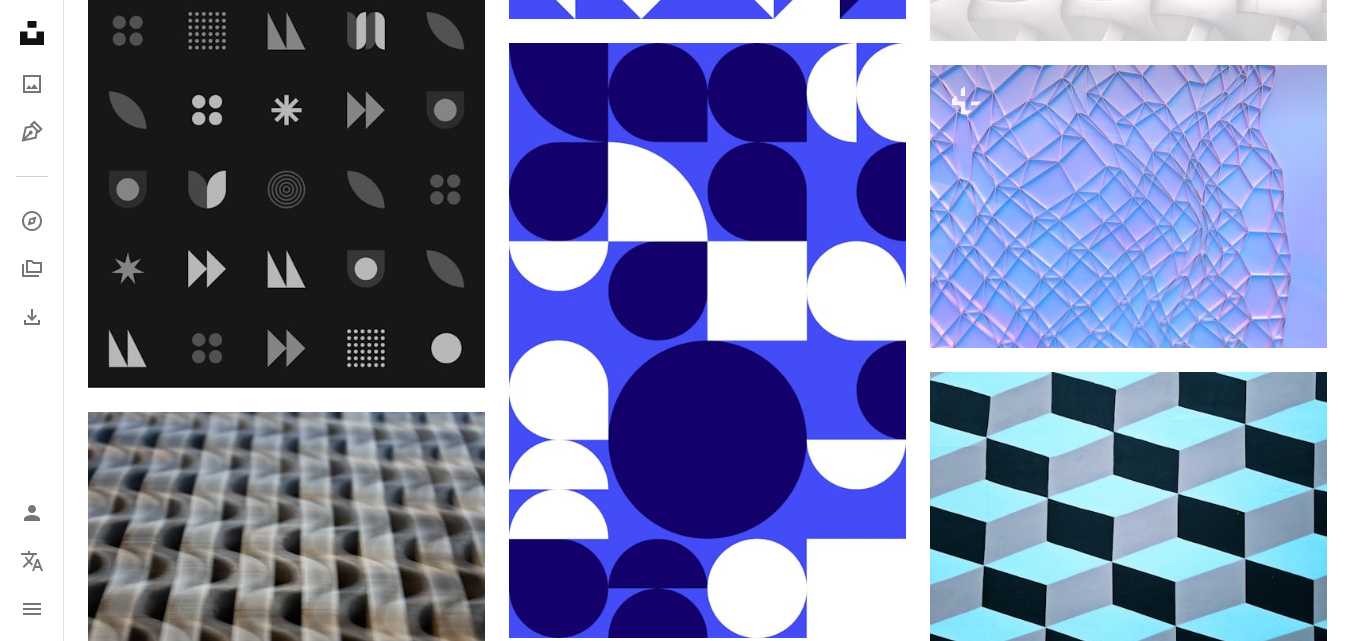 click on "A lock Descargar" at bounding box center [1255, 1187] 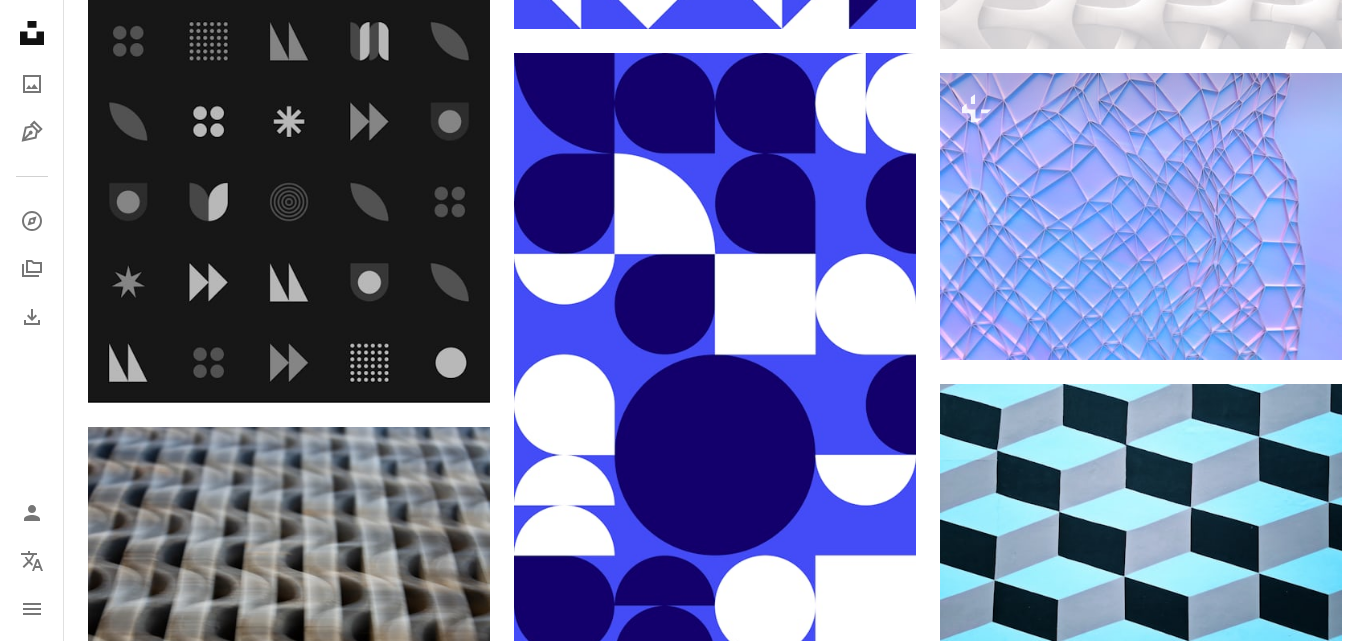 click on "An X shape Imágenes premium, listas para usar. Obtén acceso ilimitado. A plus sign Contenido solo para miembros añadido mensualmente A plus sign Descargas ilimitadas libres de derechos A plus sign Ilustraciones  Nuevo A plus sign Protecciones legales mejoradas anualmente 66 %  de descuento mensualmente 12 $   4 $ USD al mes * Obtener  Unsplash+ *Cuando se paga anualmente, se factura por adelantado  48 $ Más los impuestos aplicables. Se renueva automáticamente. Cancela cuando quieras." at bounding box center (683, 3652) 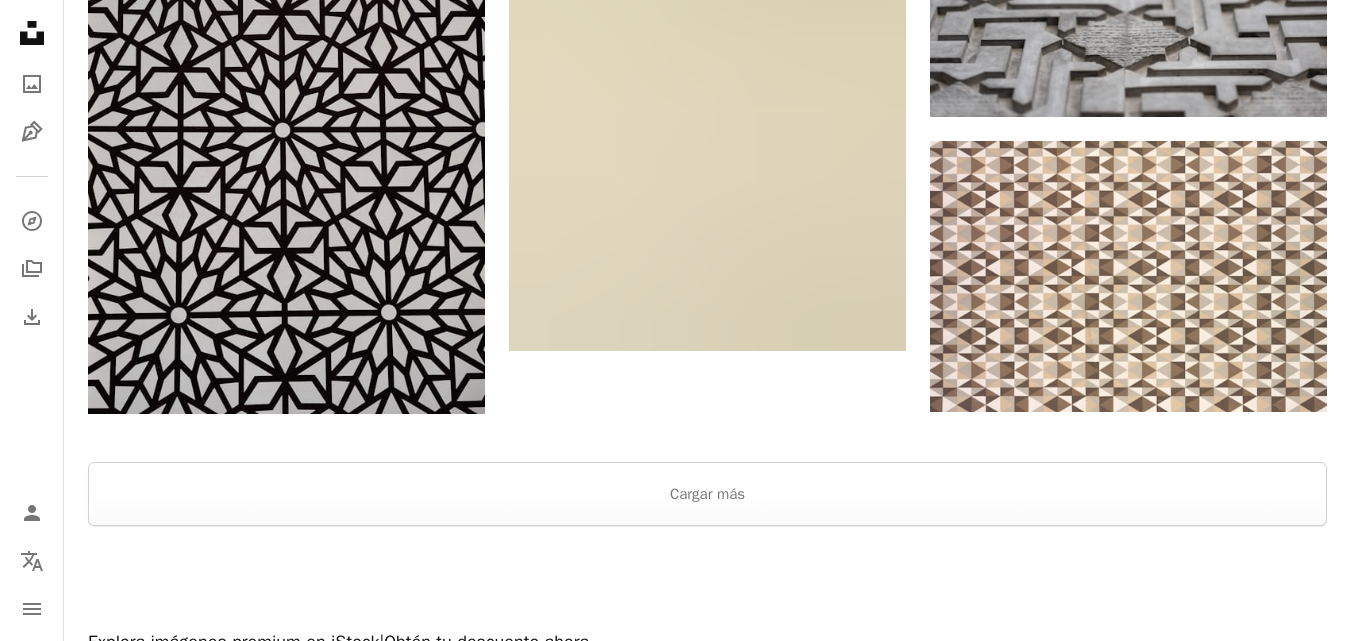 scroll, scrollTop: 3281, scrollLeft: 0, axis: vertical 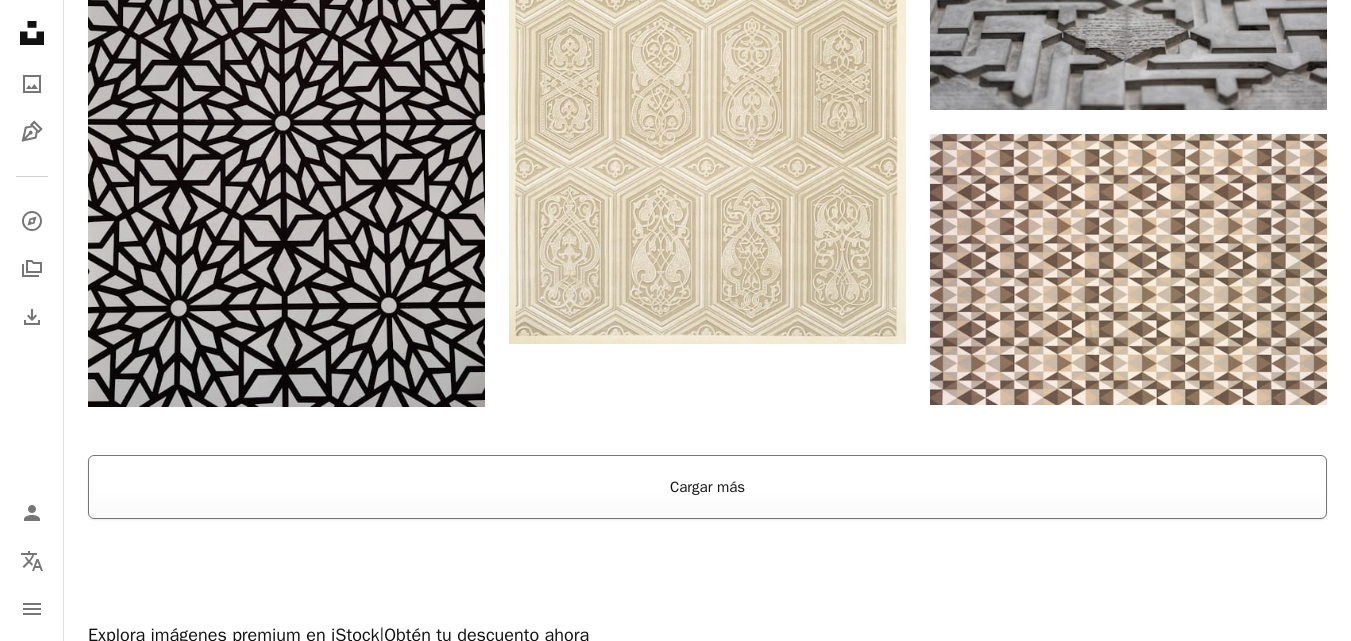 click on "Cargar más" at bounding box center [707, 487] 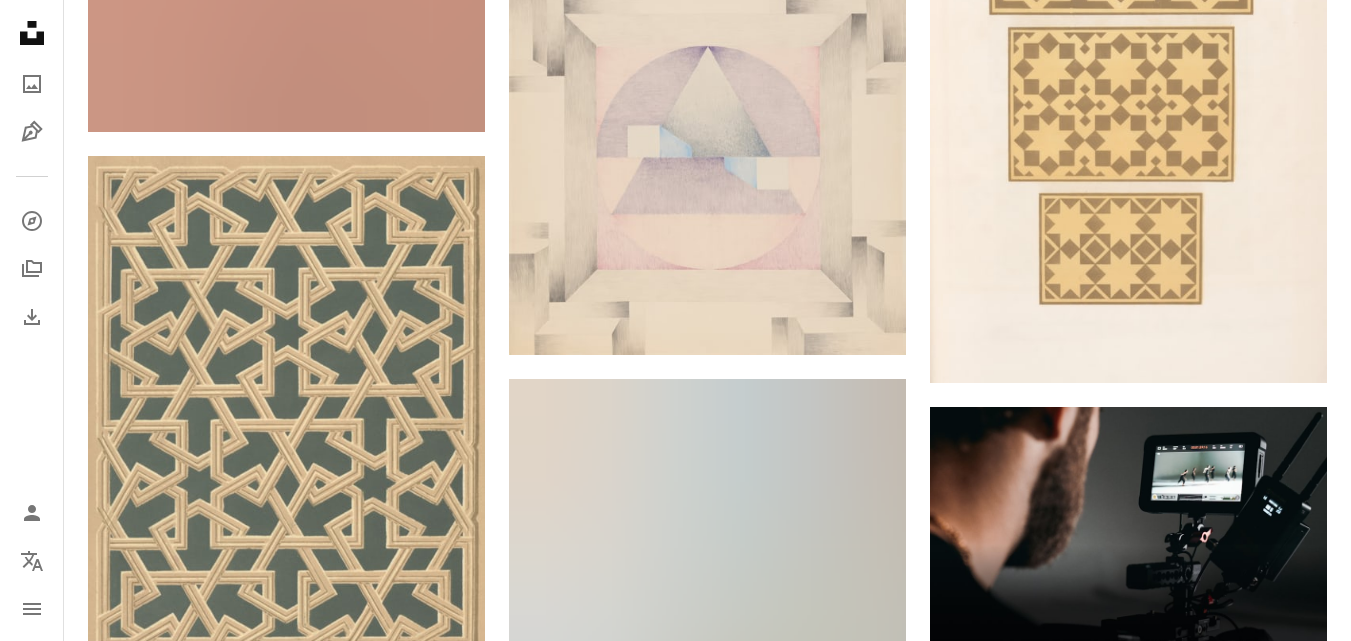 scroll, scrollTop: 8881, scrollLeft: 0, axis: vertical 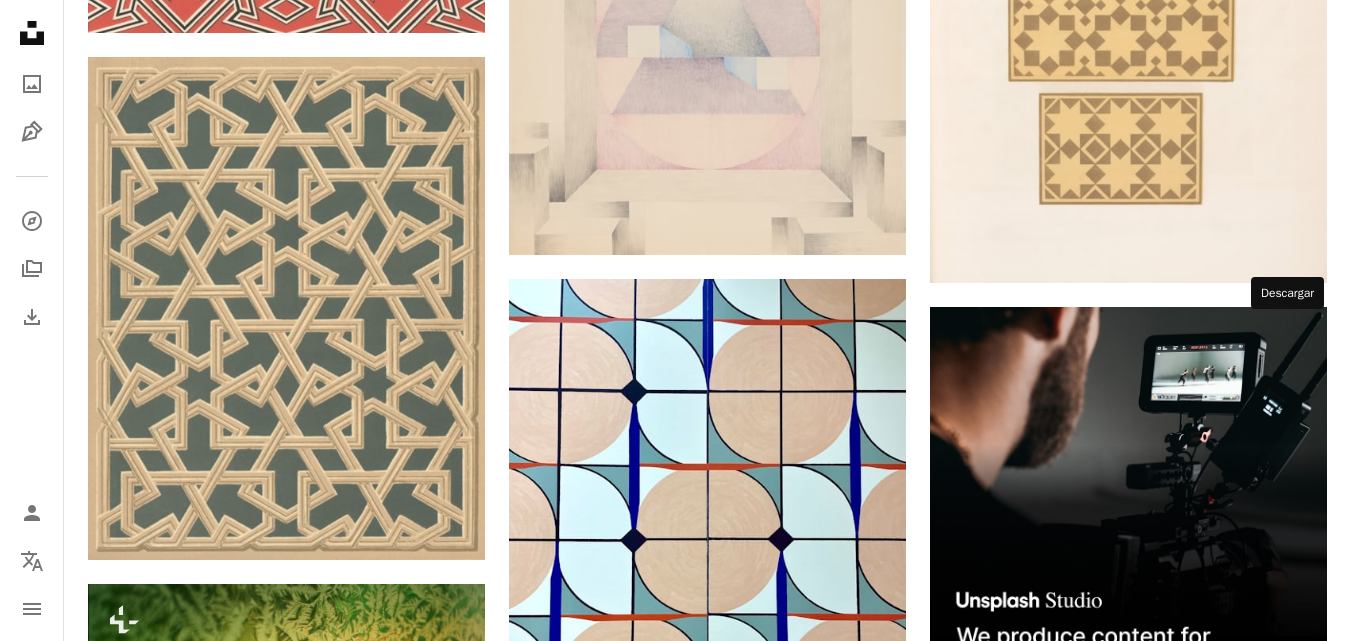 click on "Arrow pointing down" 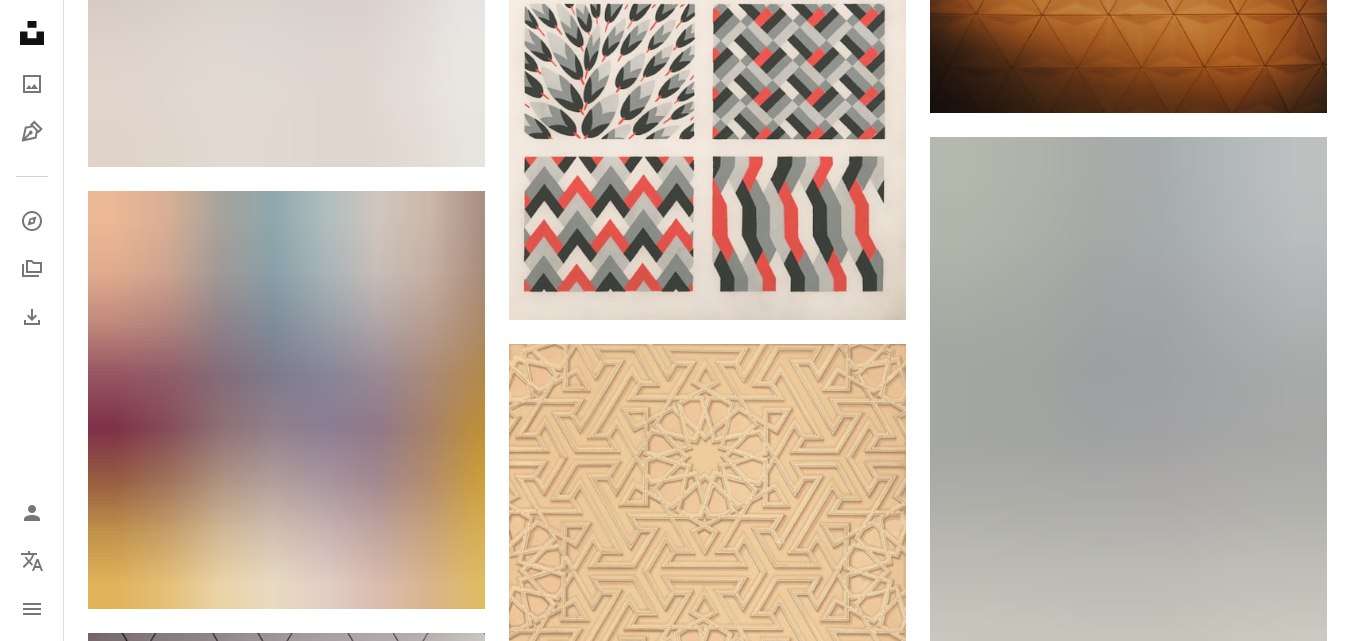 scroll, scrollTop: 9881, scrollLeft: 0, axis: vertical 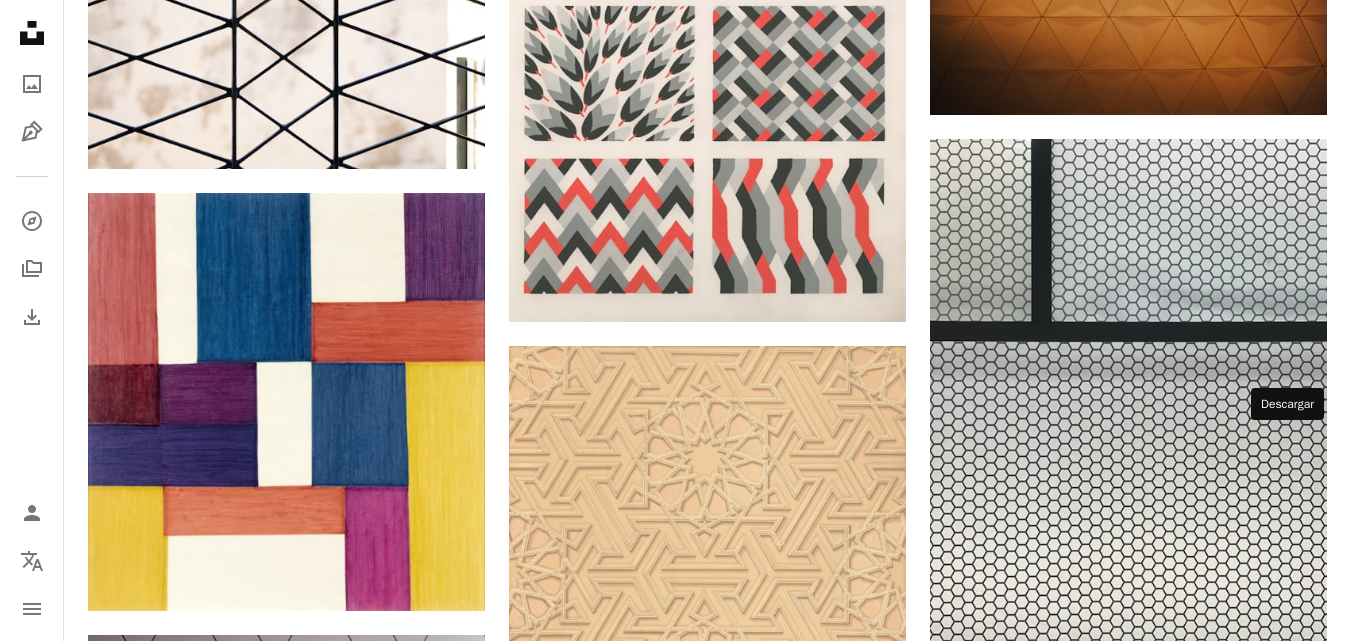 click 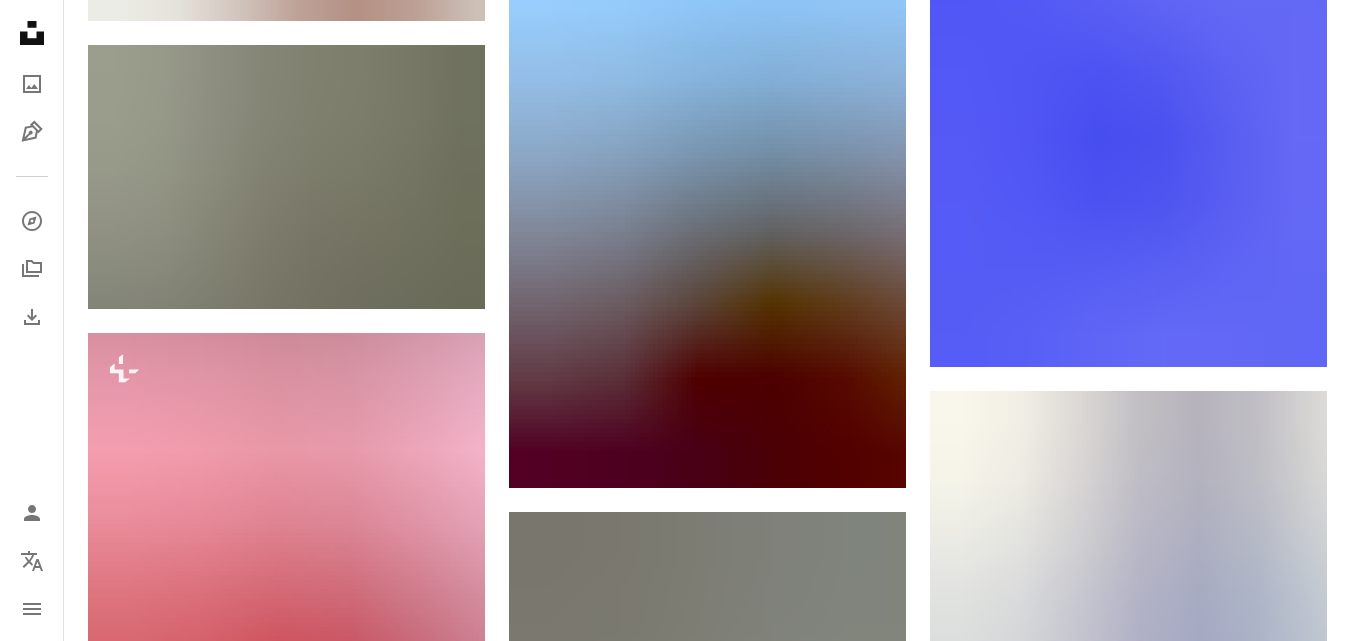 scroll, scrollTop: 19081, scrollLeft: 0, axis: vertical 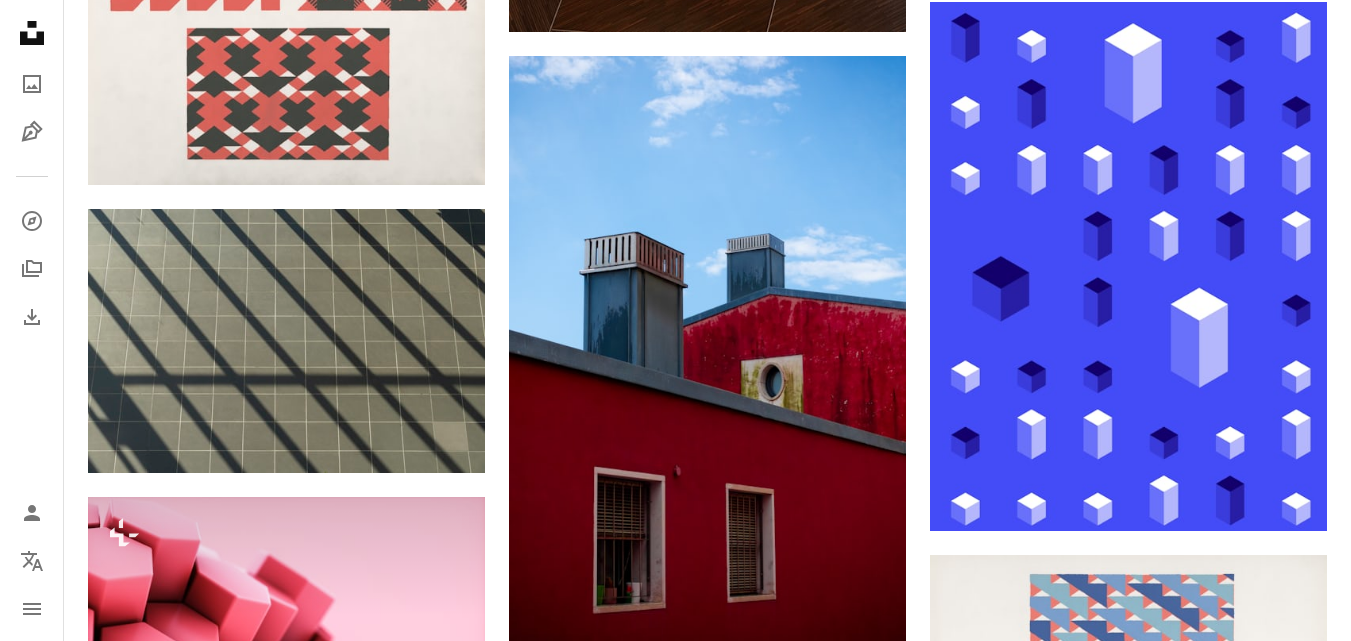click on "Arrow pointing down" 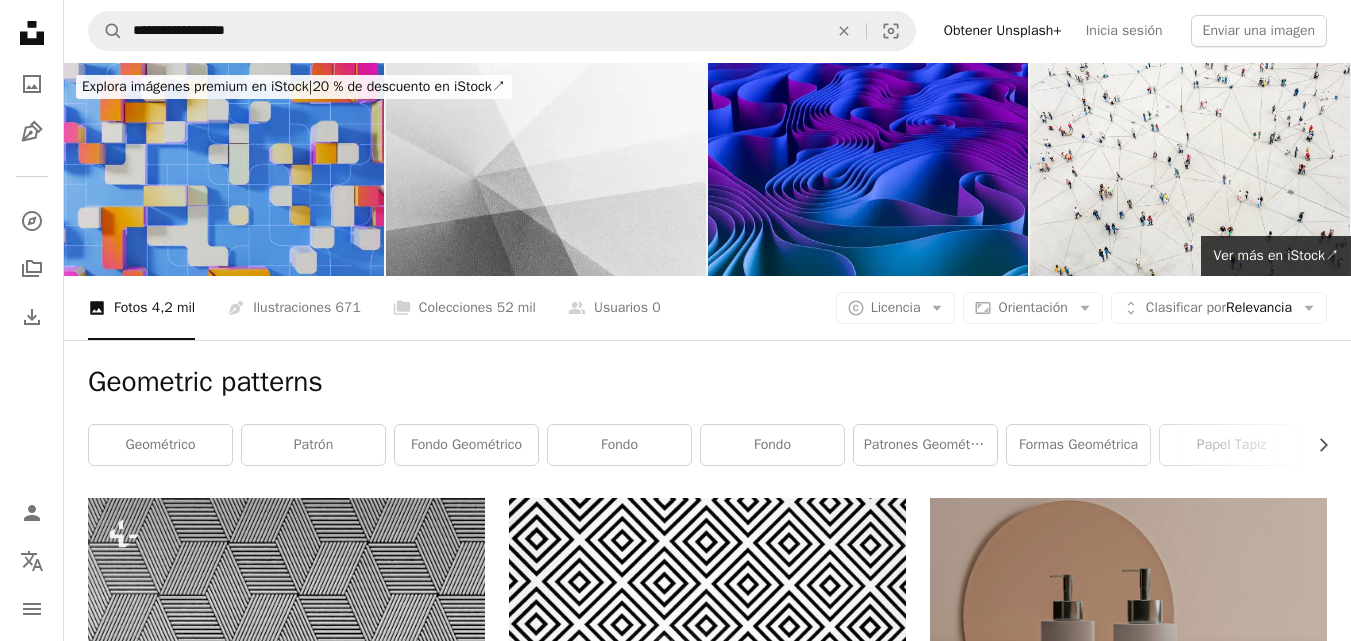 scroll, scrollTop: 0, scrollLeft: 0, axis: both 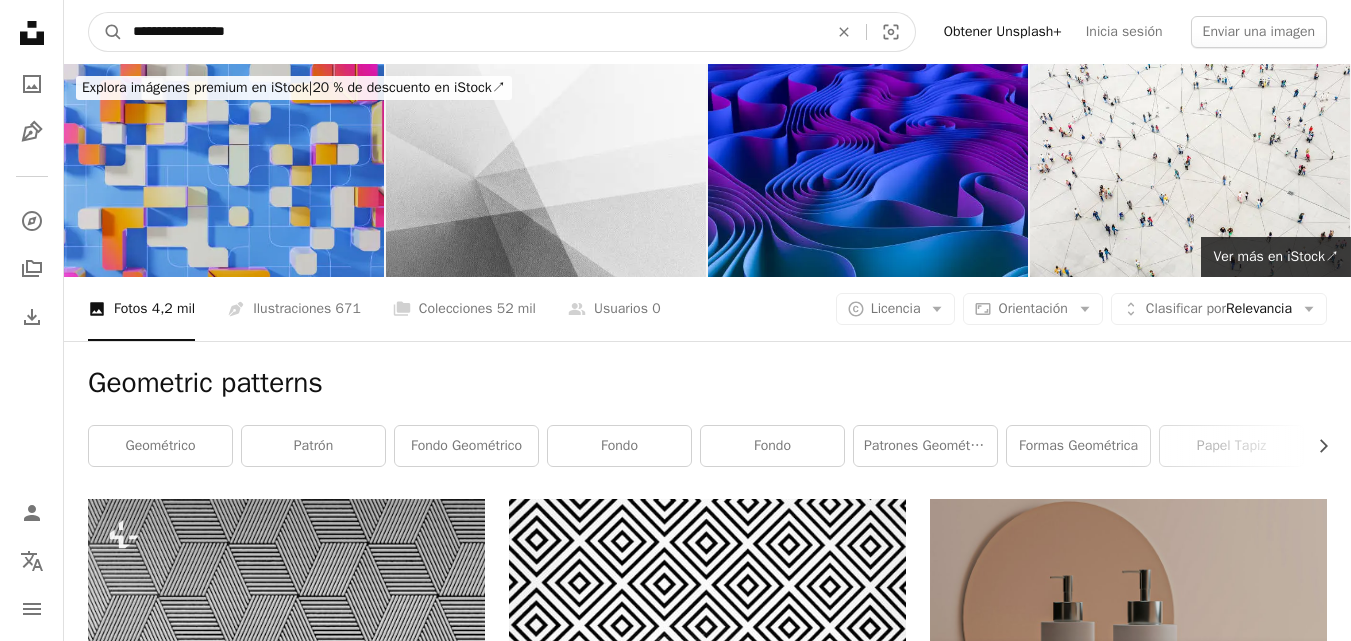drag, startPoint x: 263, startPoint y: 32, endPoint x: 197, endPoint y: 31, distance: 66.007576 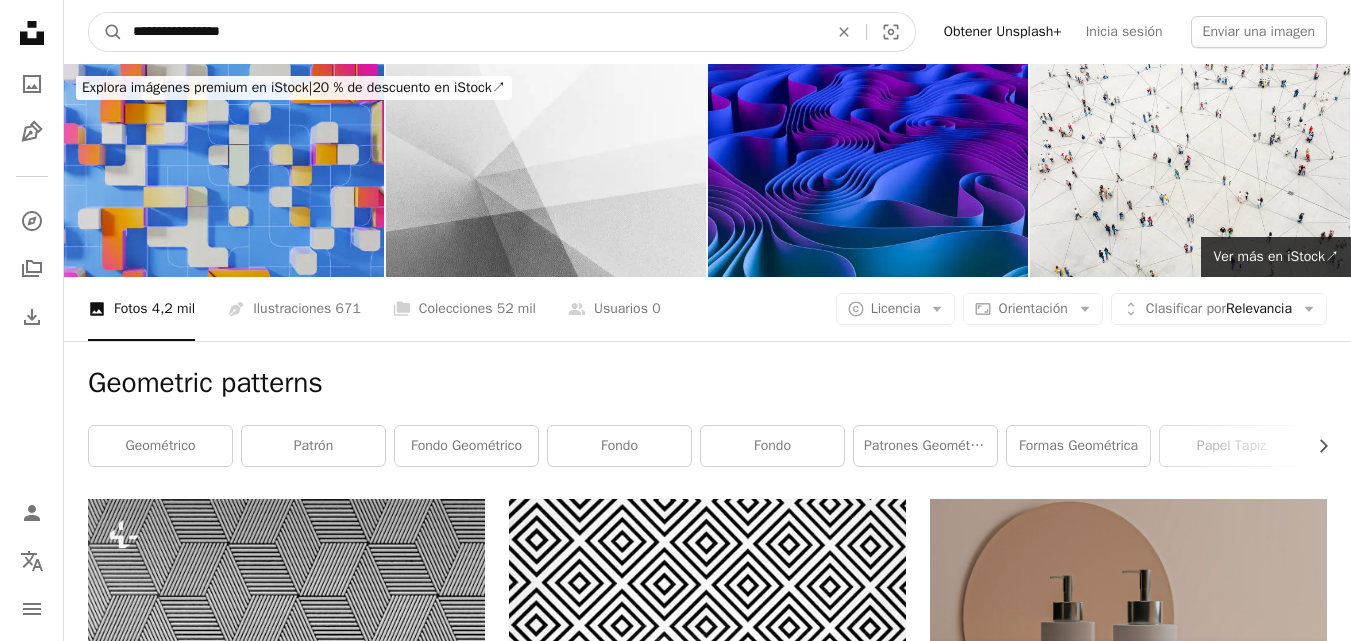 type on "**********" 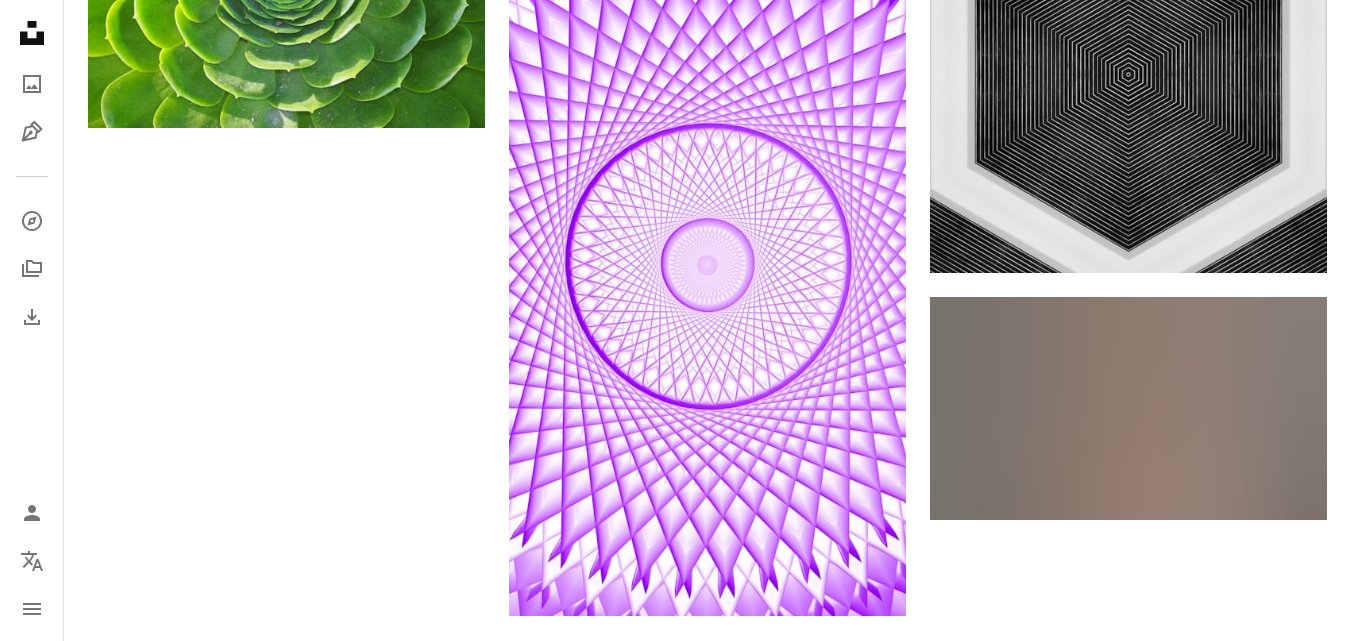 scroll, scrollTop: 2800, scrollLeft: 0, axis: vertical 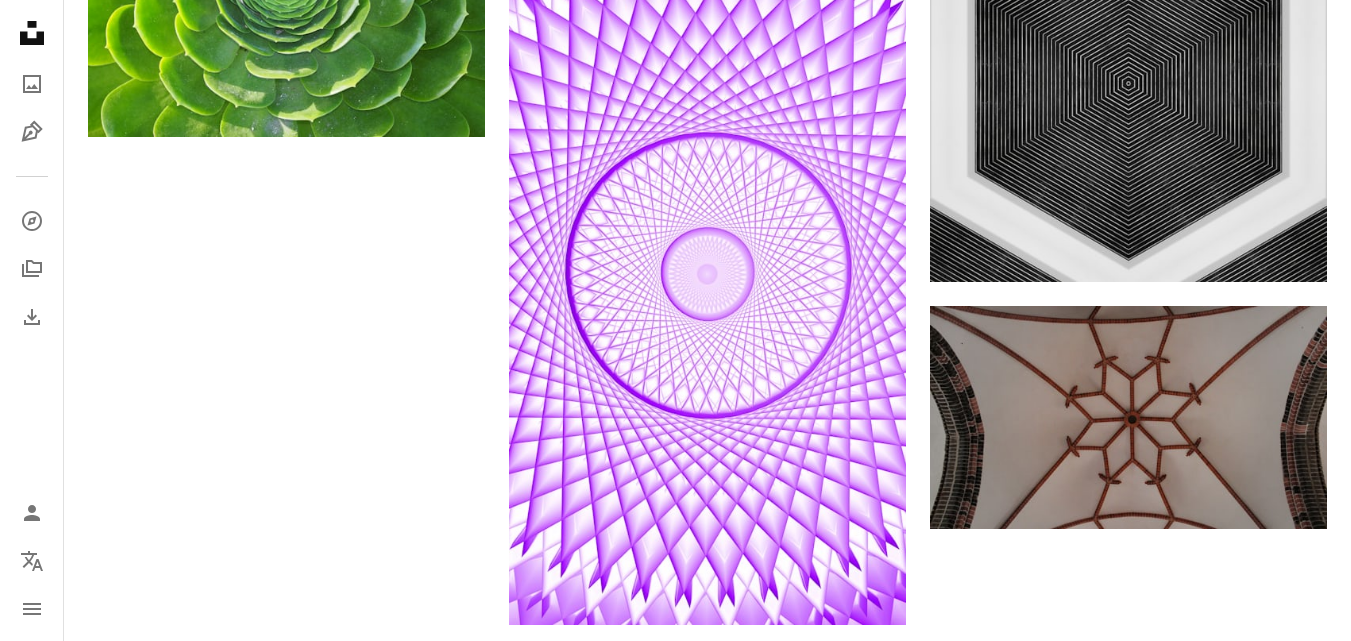 click on "Cargar más" at bounding box center (707, 705) 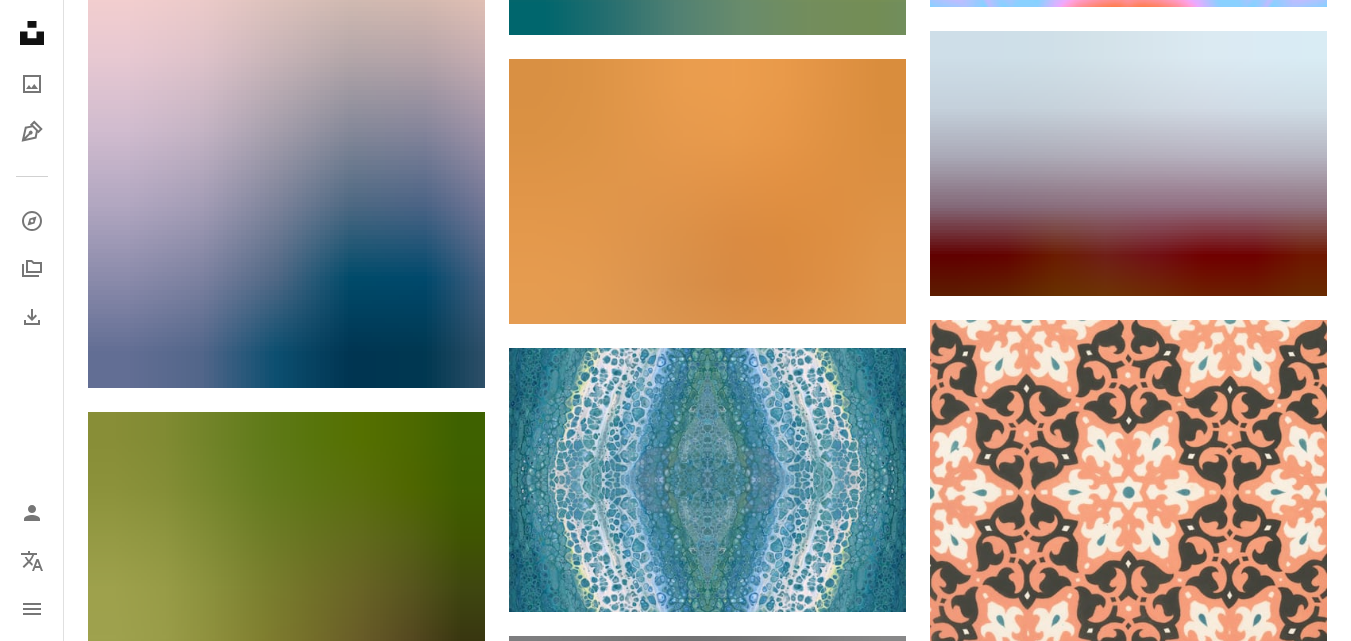 scroll, scrollTop: 59100, scrollLeft: 0, axis: vertical 